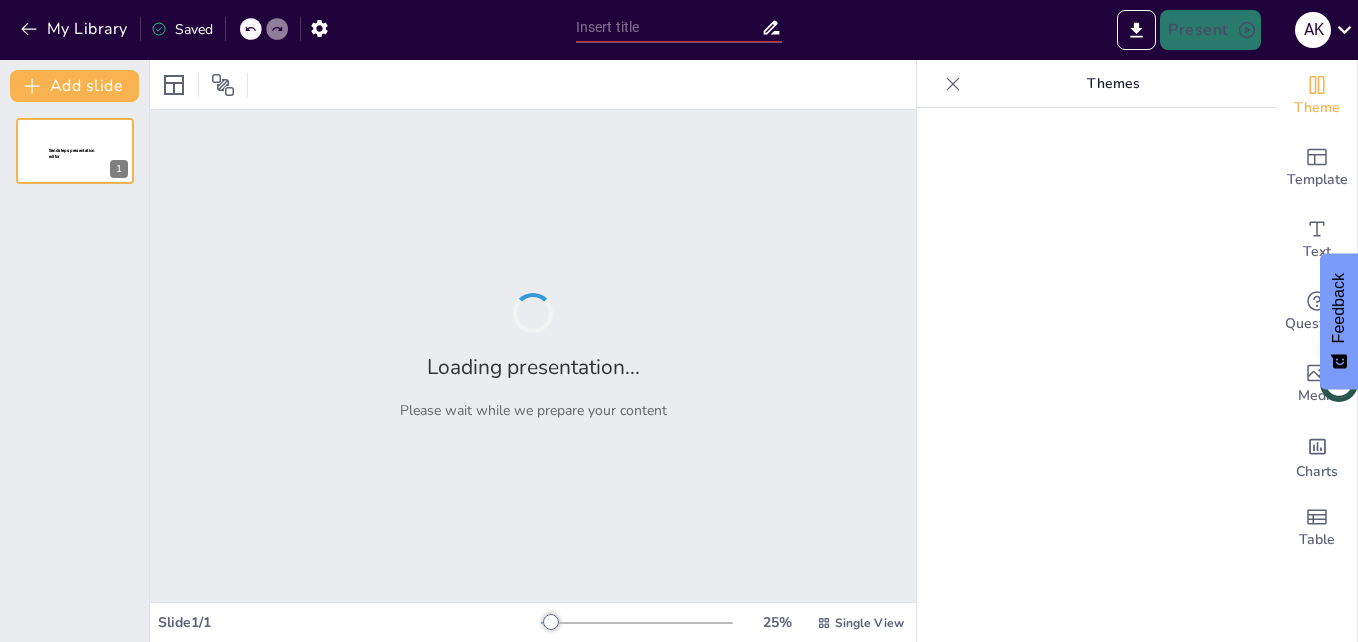 type on "Water Scarcity: Understanding the Paradox of Abundance and Accessibility" 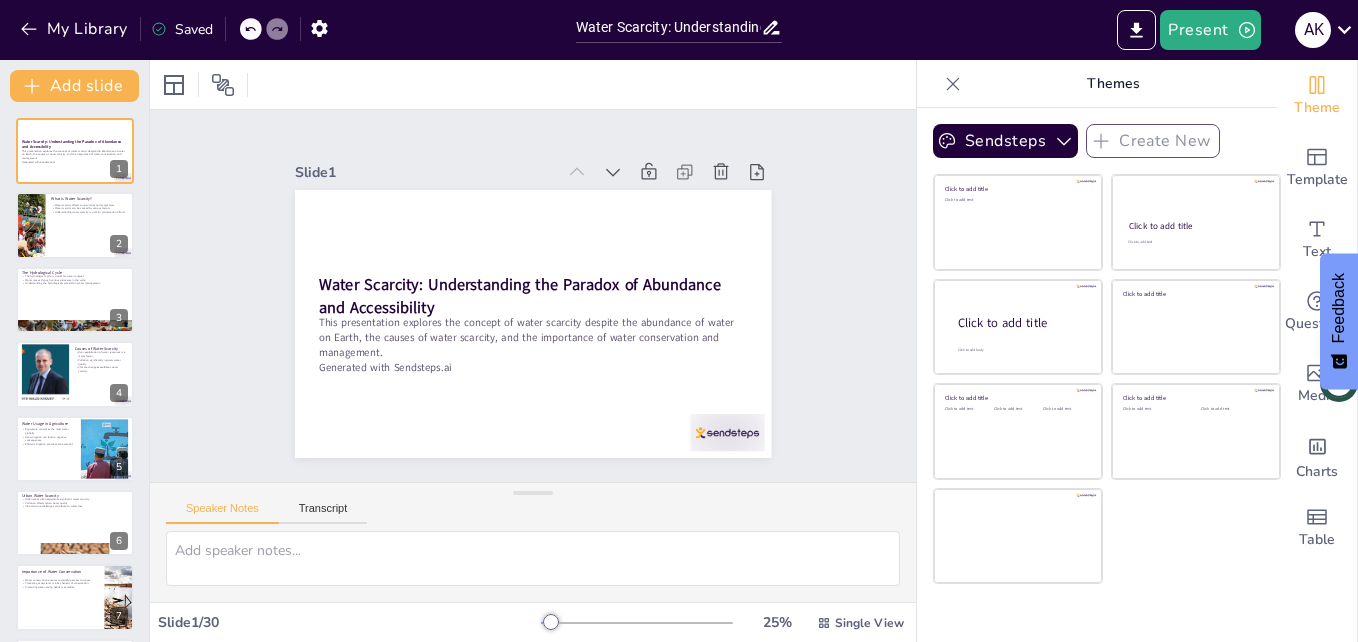 scroll, scrollTop: 0, scrollLeft: 0, axis: both 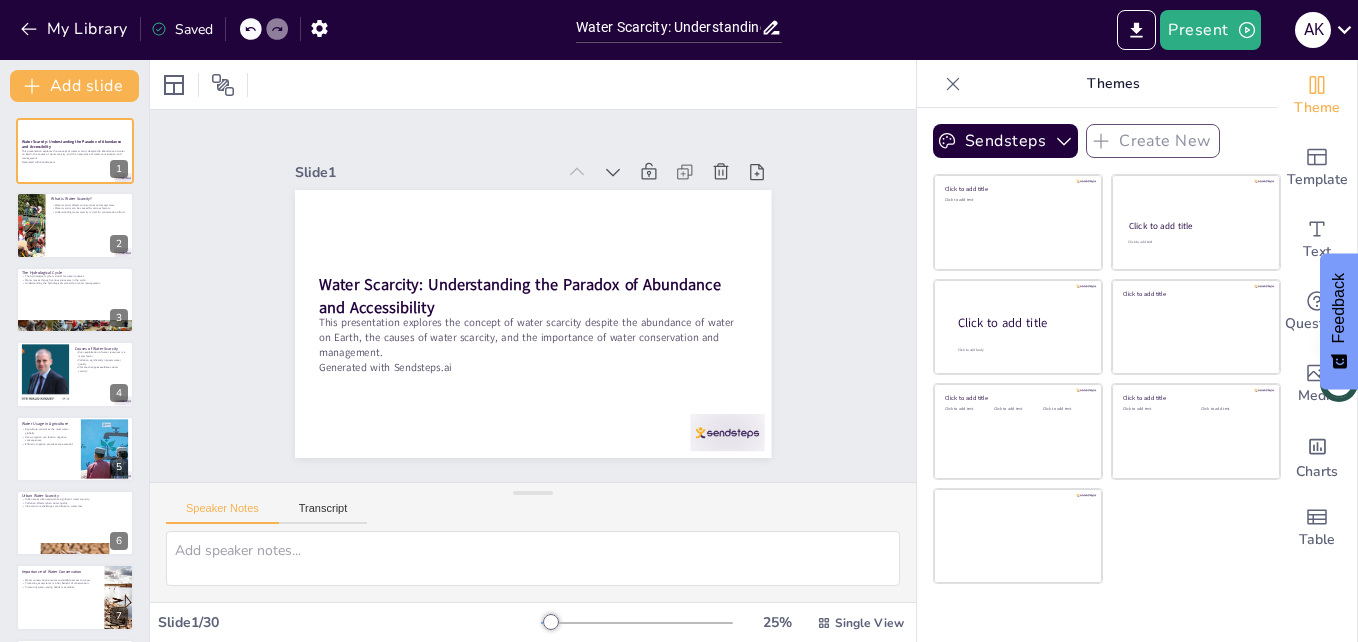 checkbox on "true" 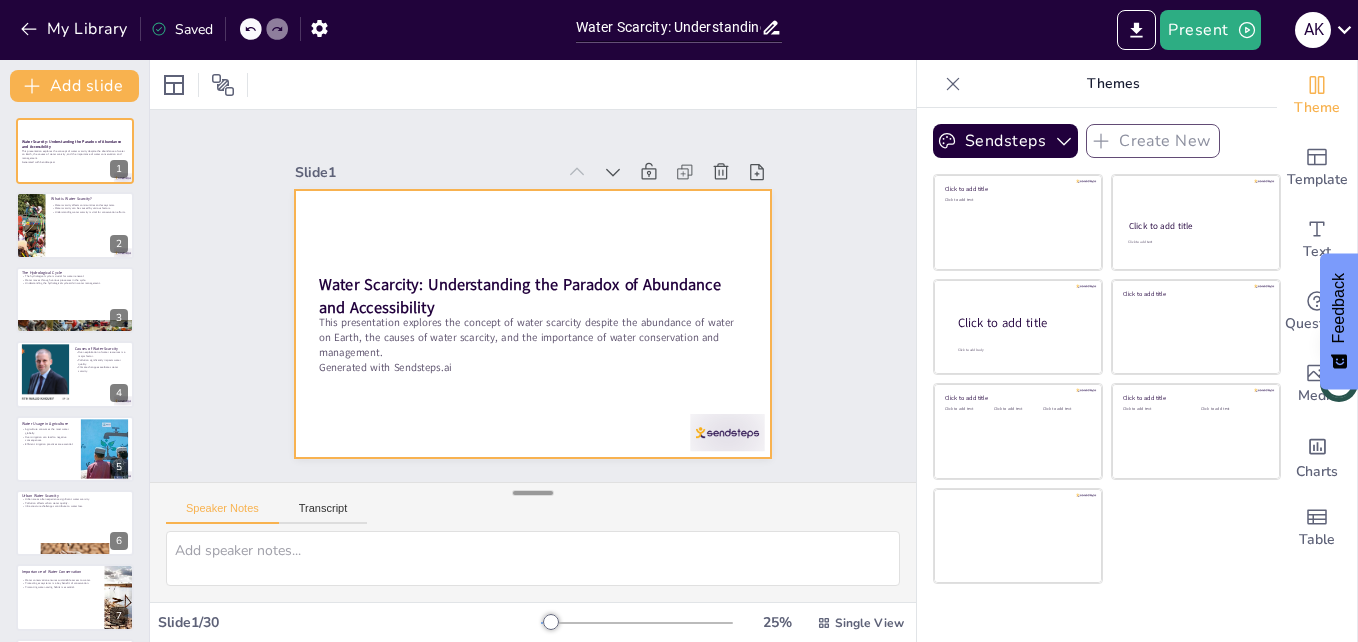 checkbox on "true" 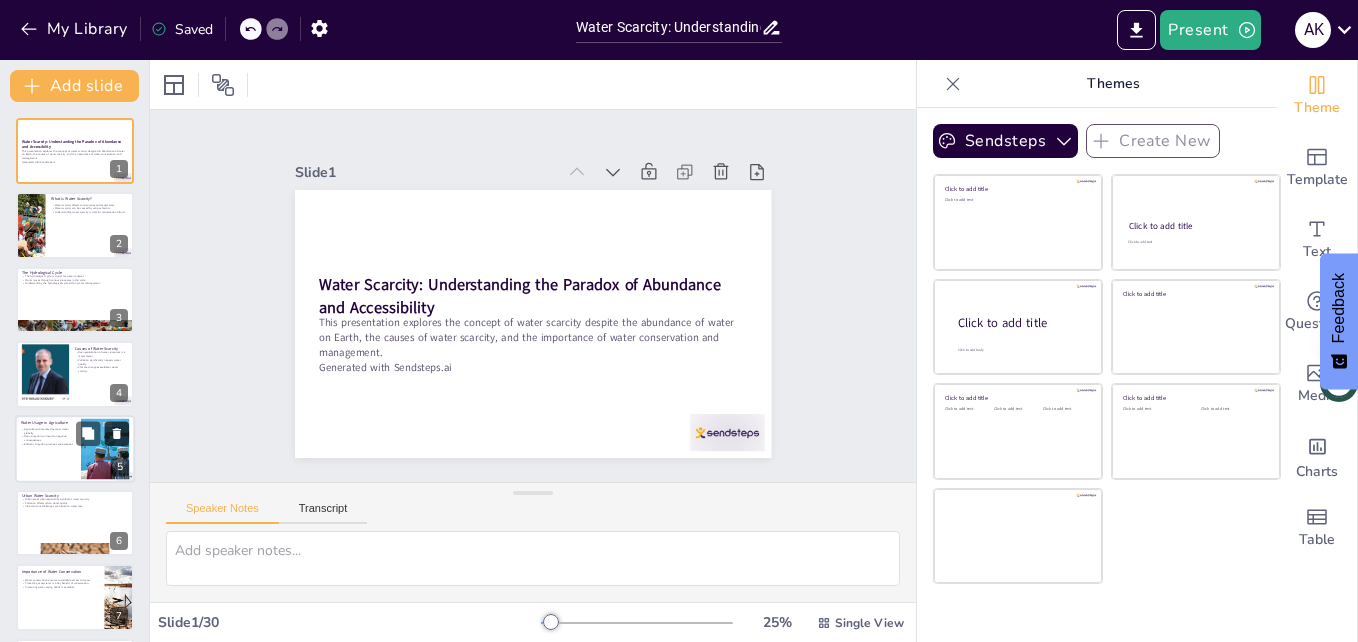 checkbox on "true" 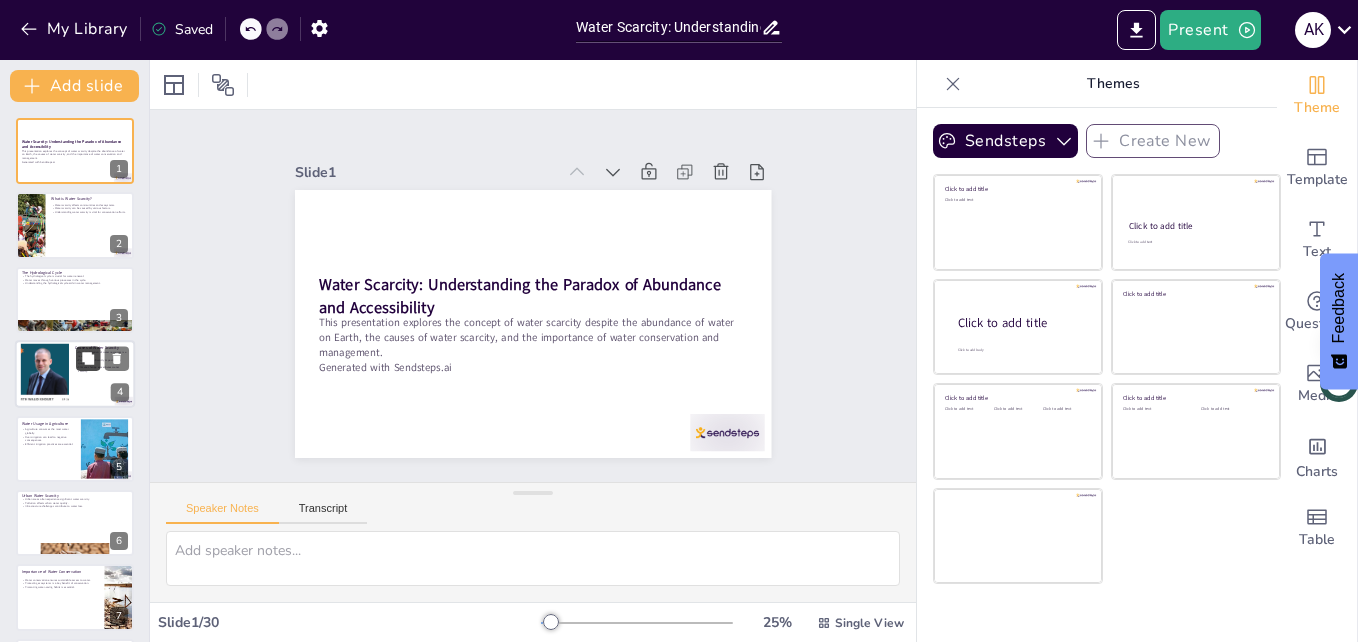 checkbox on "true" 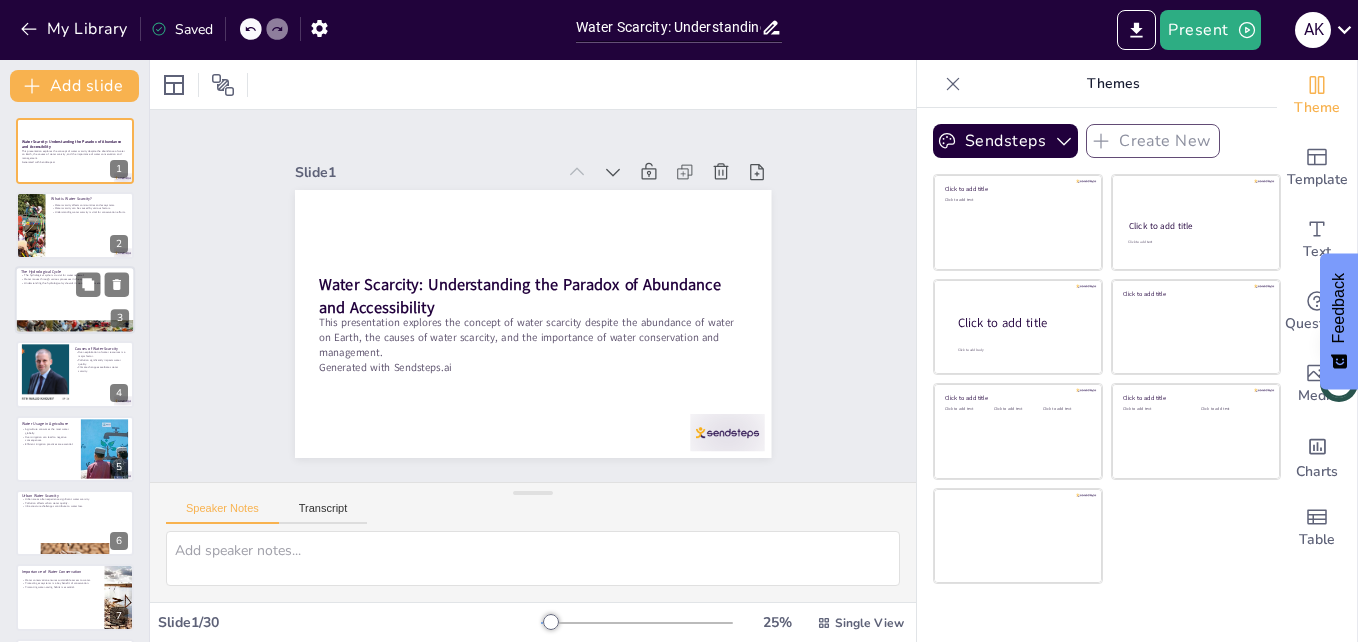 checkbox on "true" 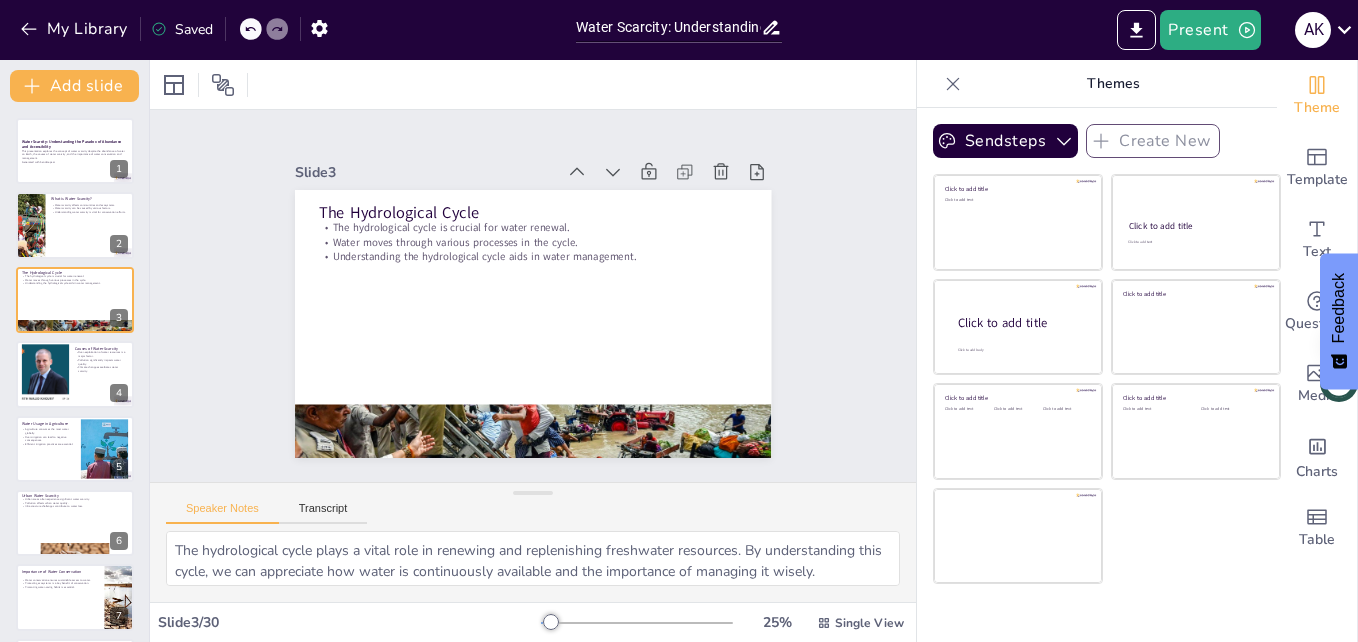 checkbox on "true" 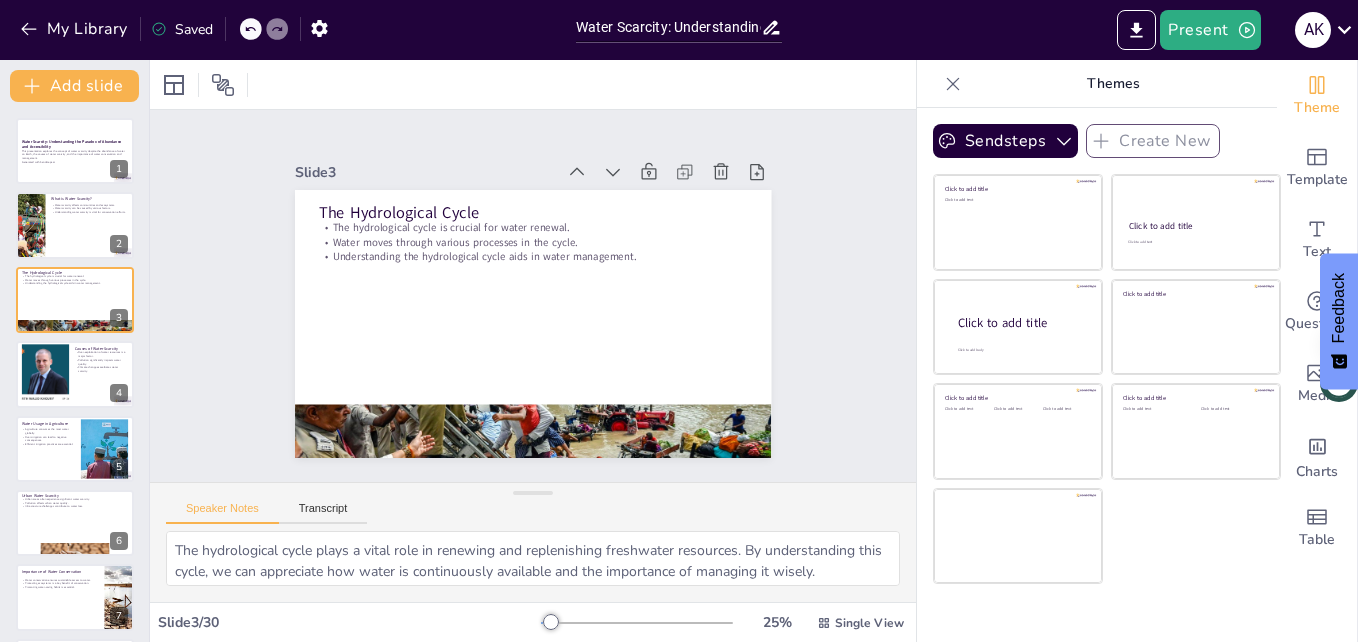 checkbox on "true" 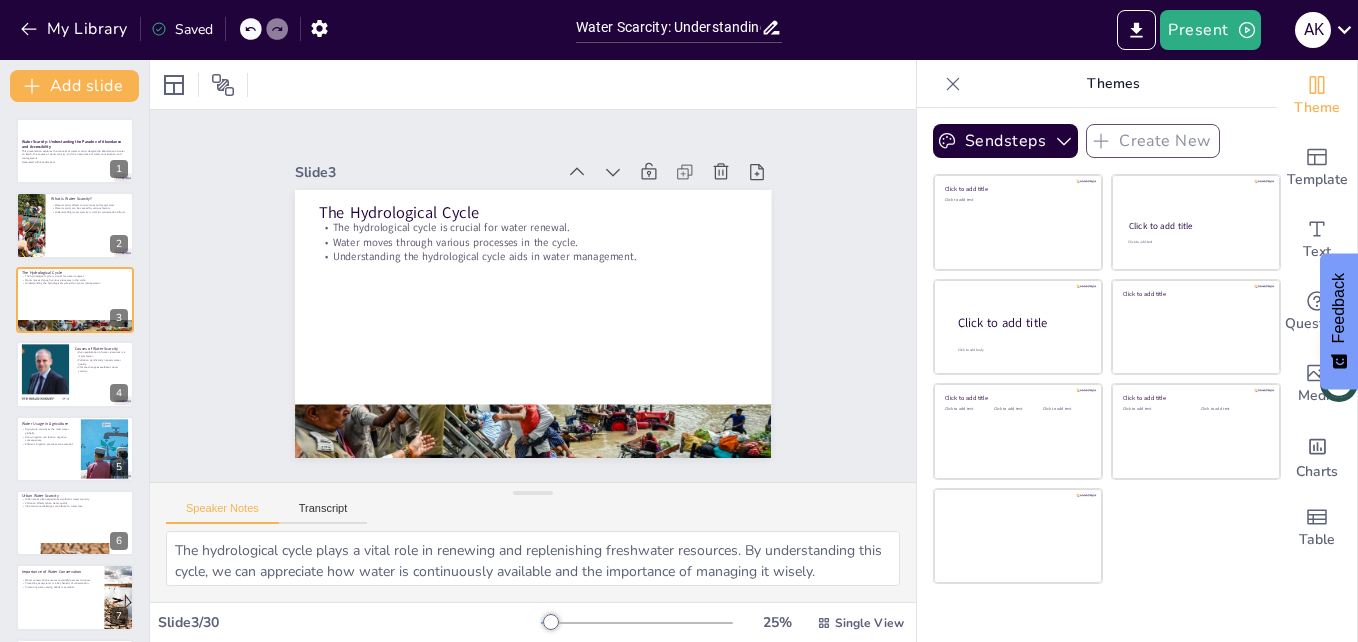checkbox on "true" 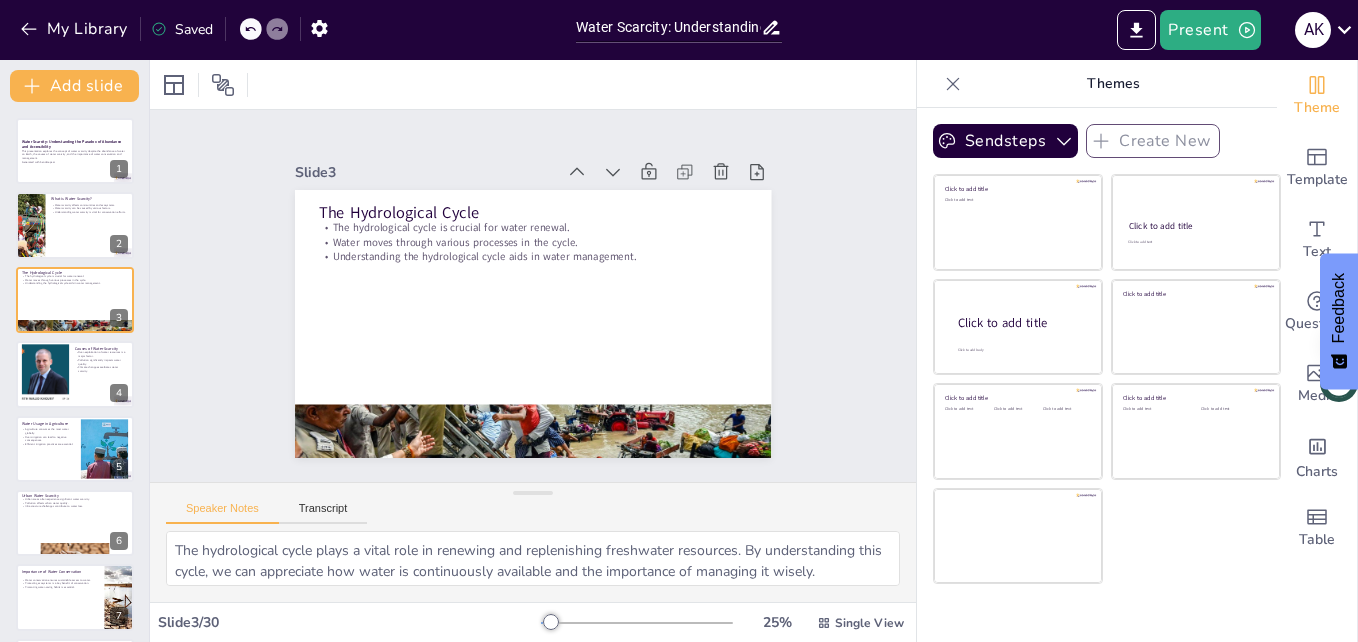 checkbox on "true" 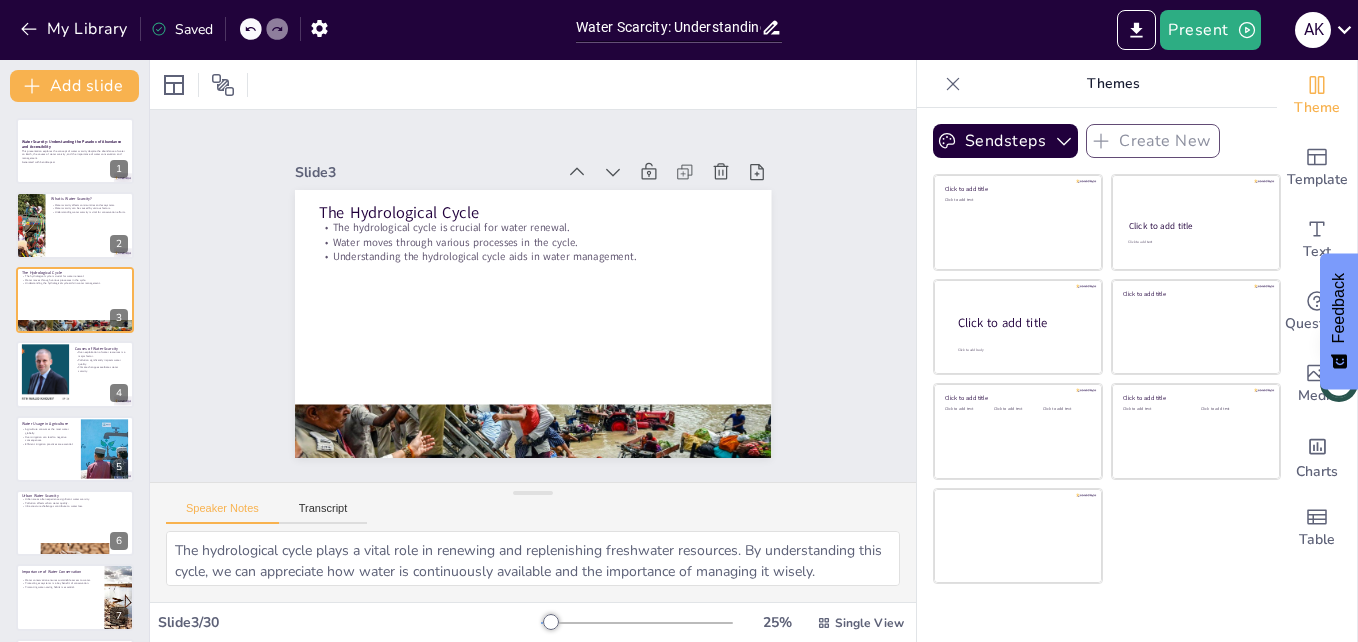 checkbox on "true" 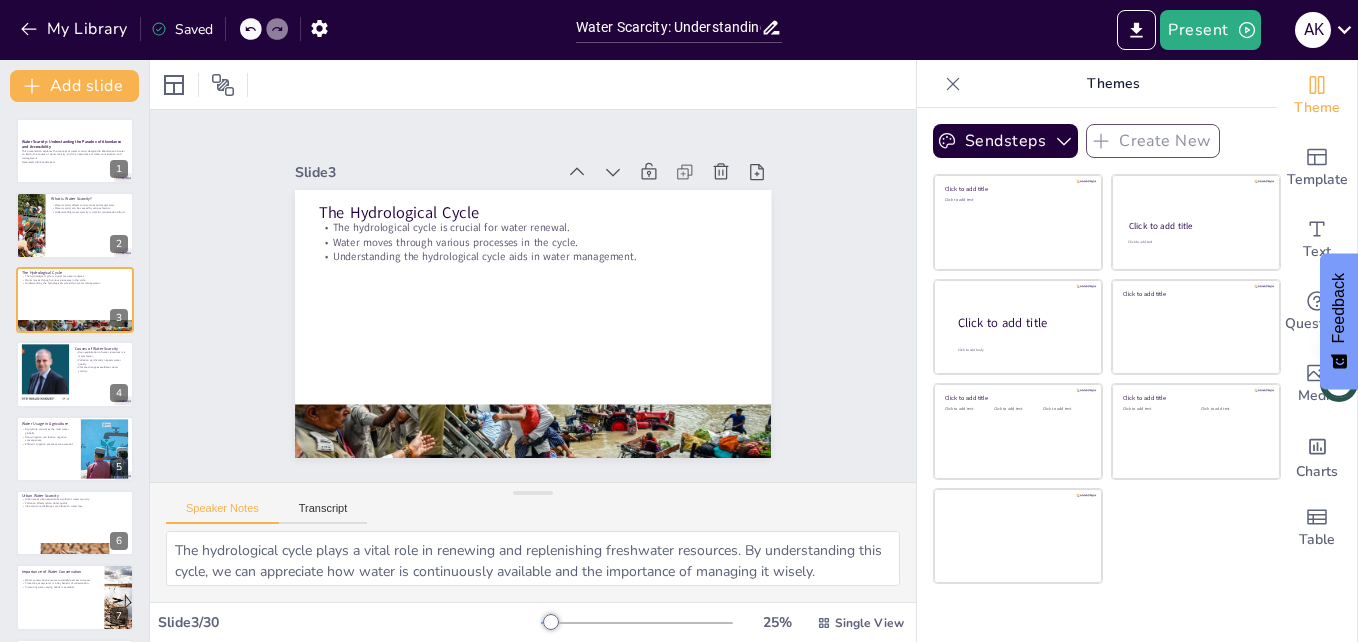 checkbox on "true" 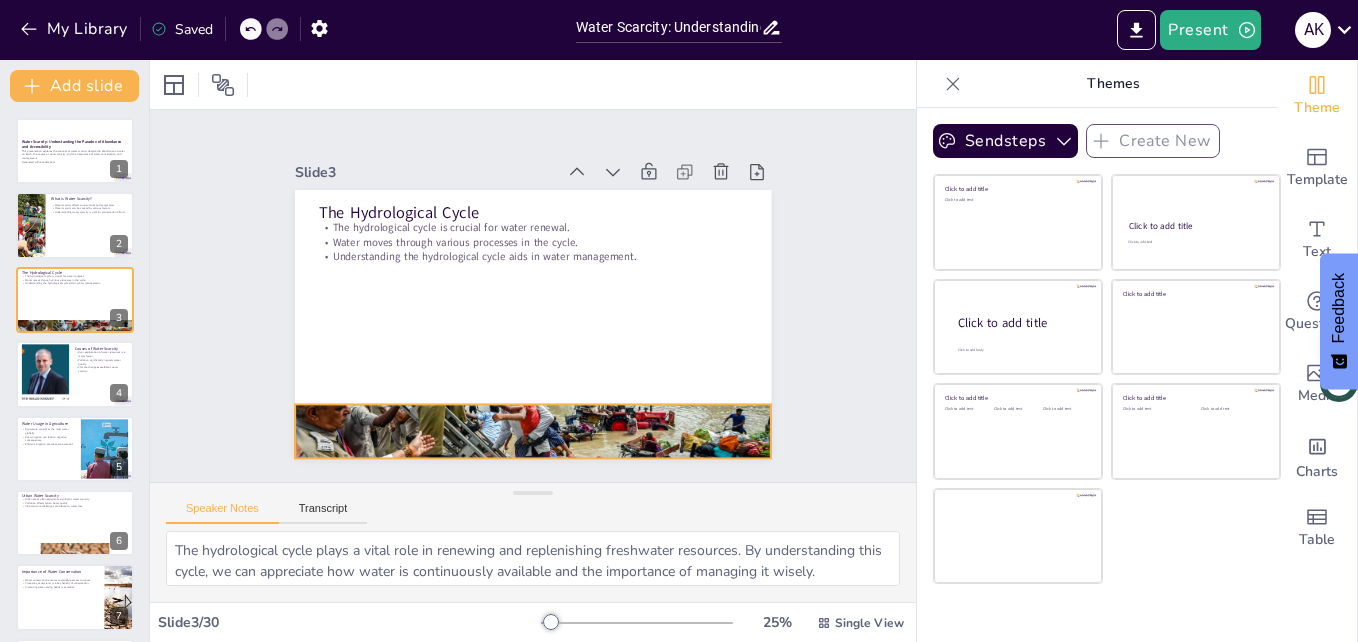 checkbox on "true" 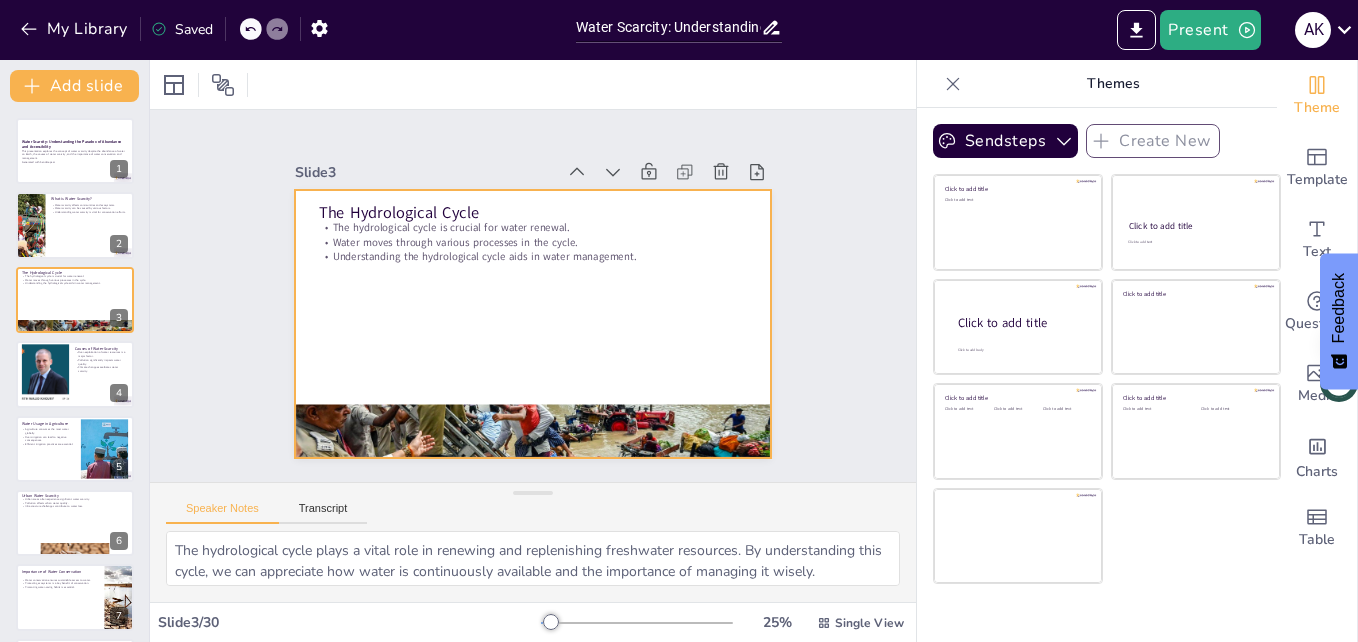 checkbox on "true" 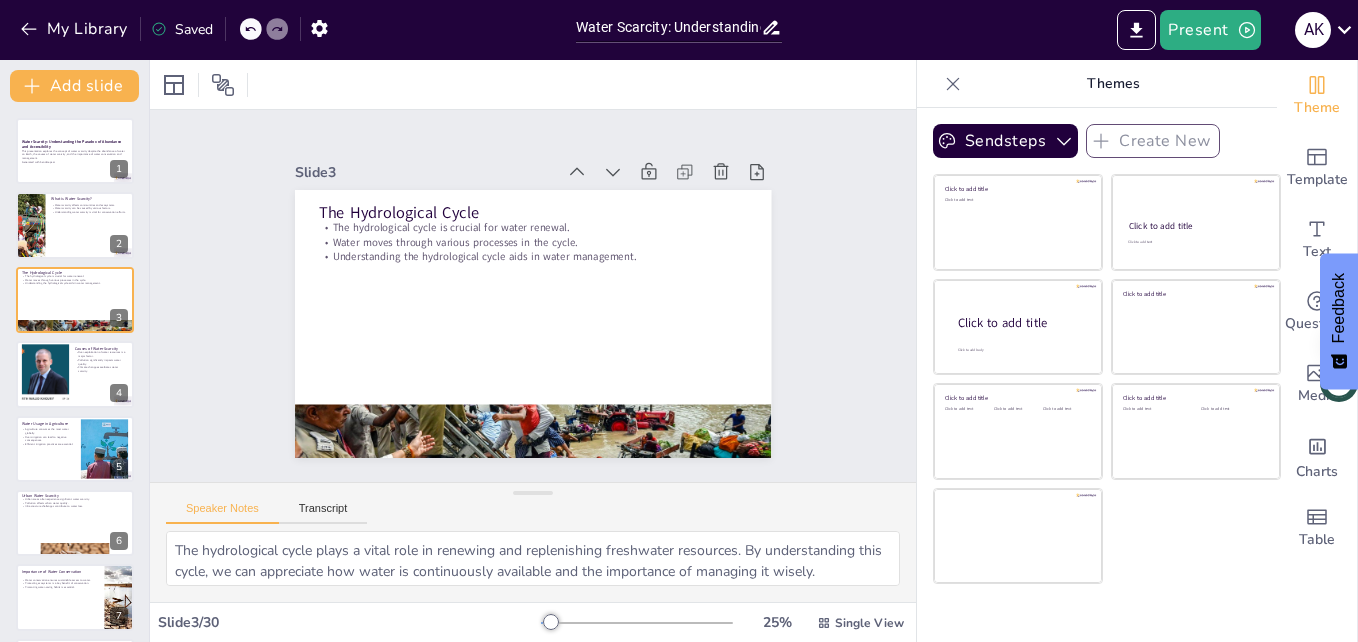 checkbox on "true" 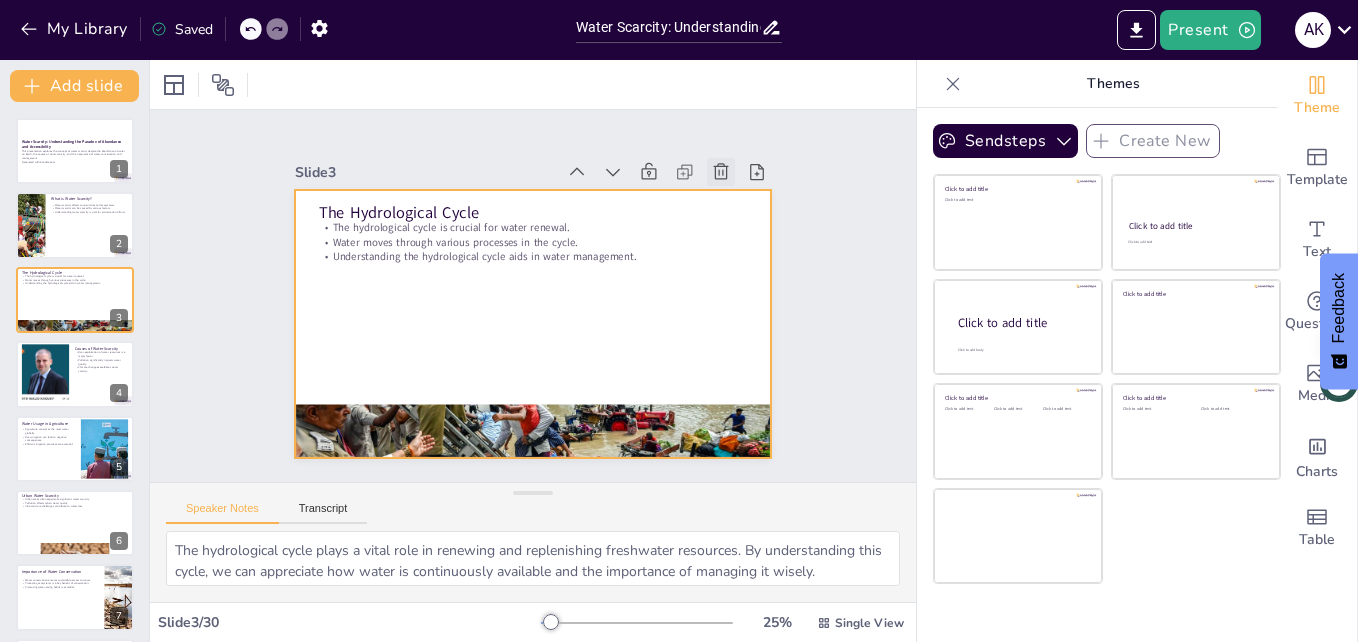 checkbox on "true" 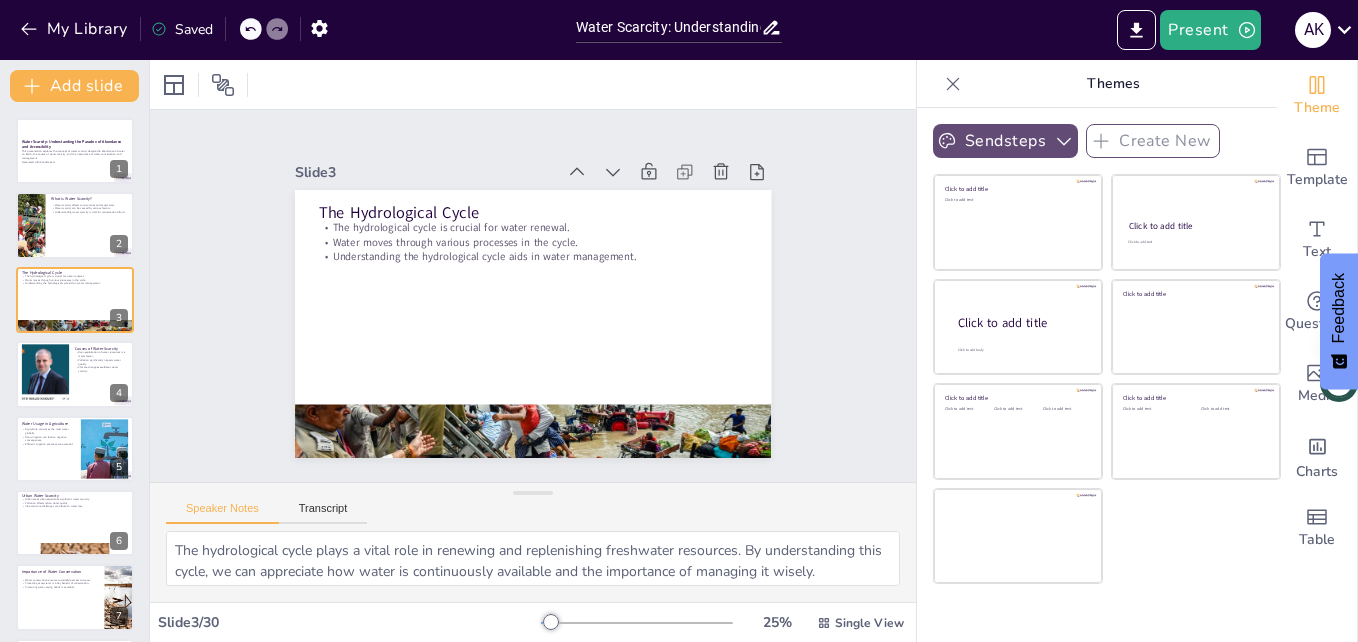 click on "Sendsteps" at bounding box center (1005, 141) 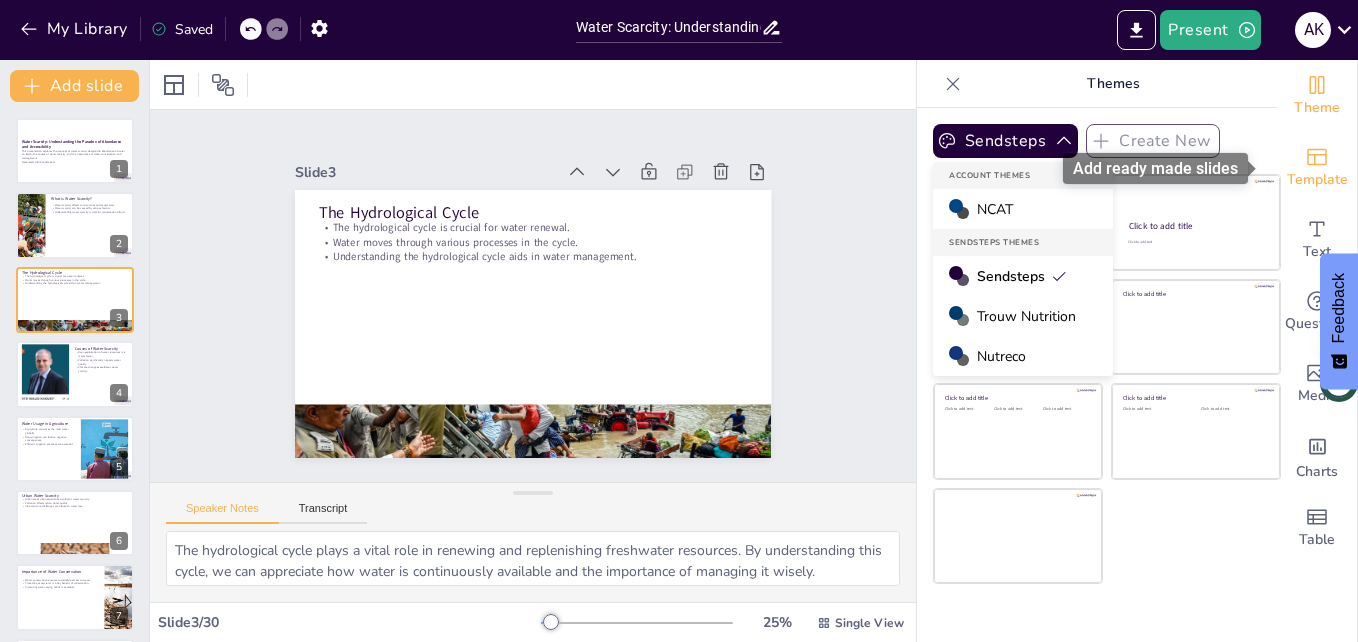 click on "Template" at bounding box center [1317, 168] 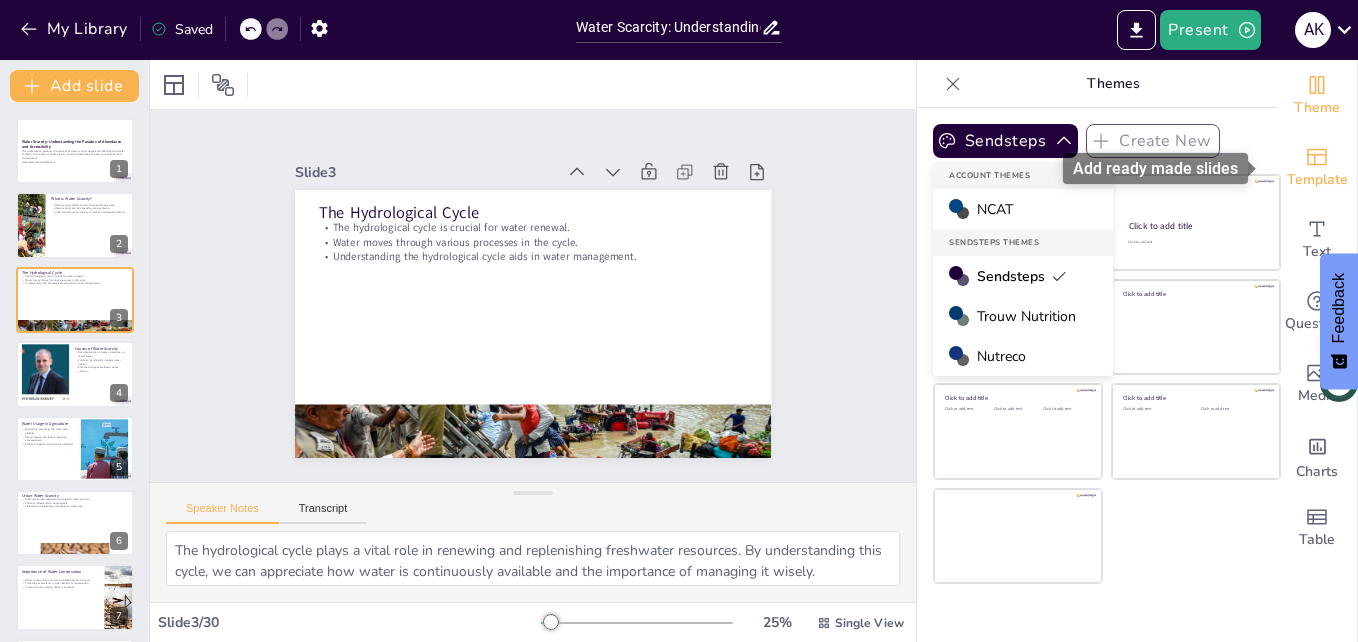 checkbox on "true" 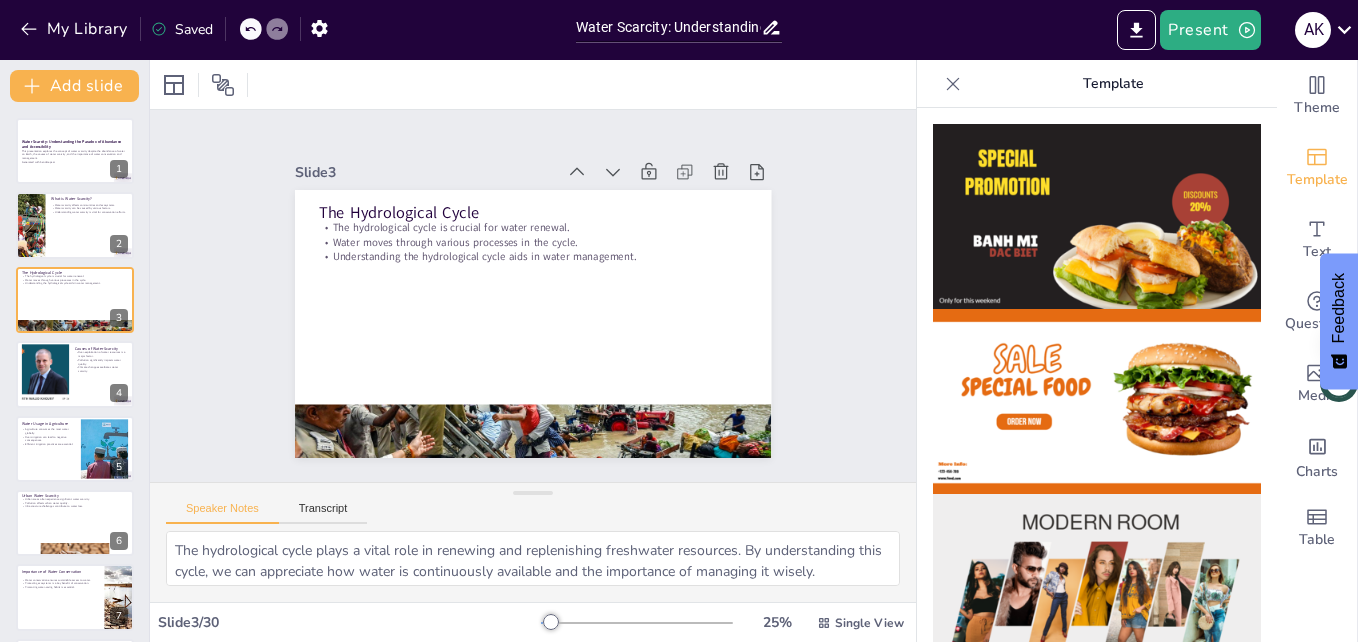 click at bounding box center [1097, 216] 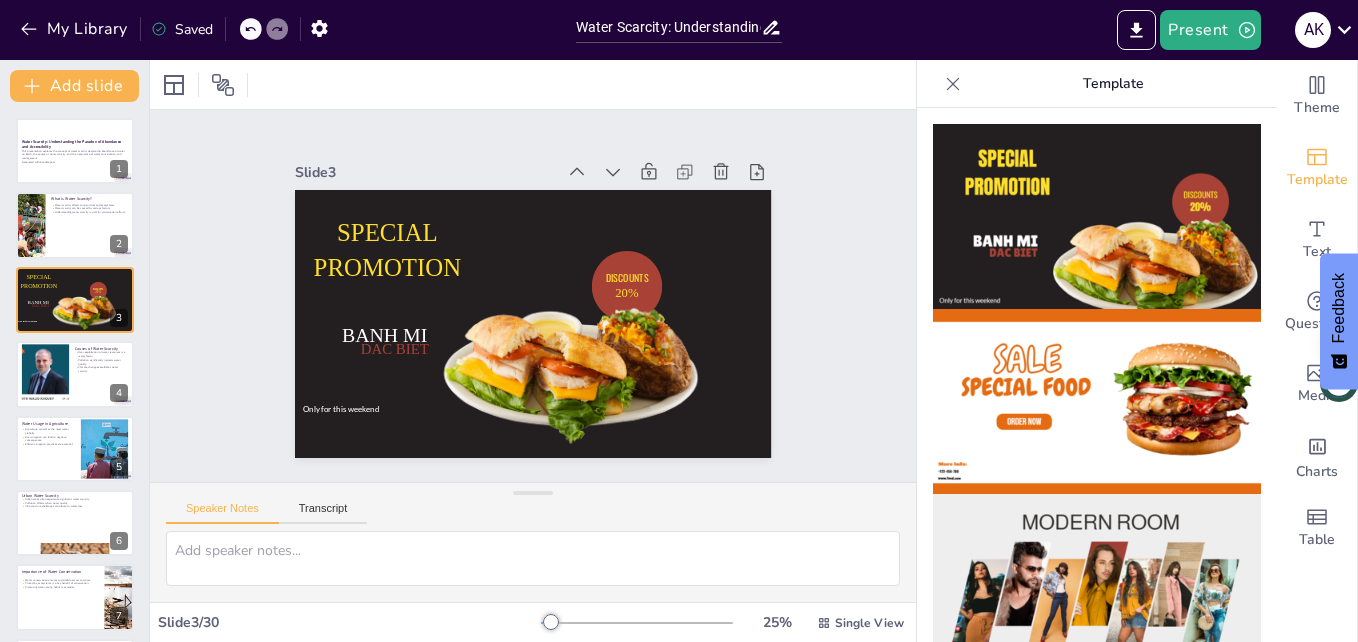 click 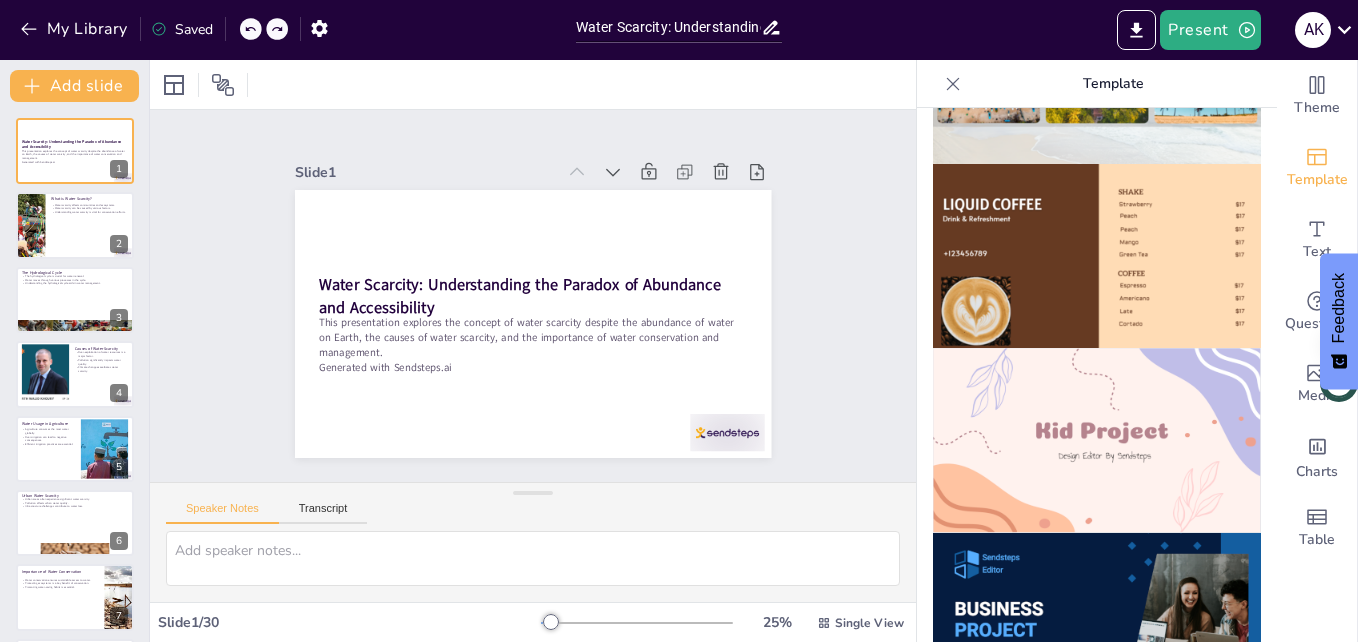 scroll, scrollTop: 1256, scrollLeft: 0, axis: vertical 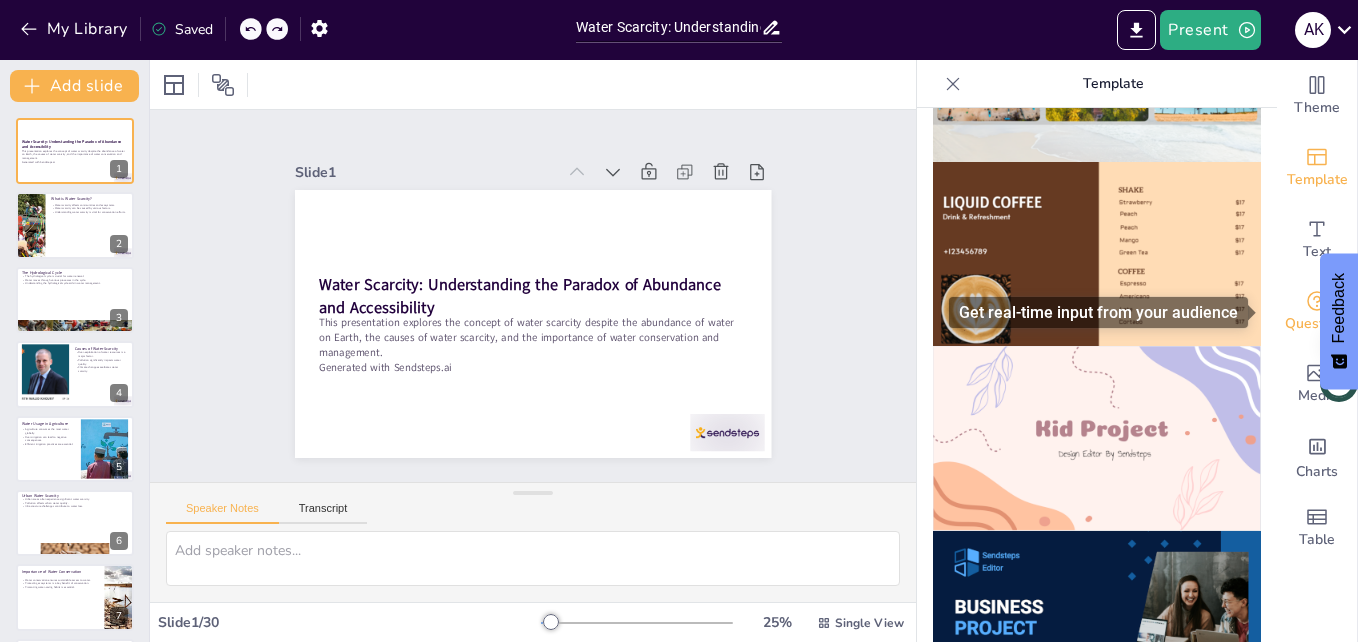 click 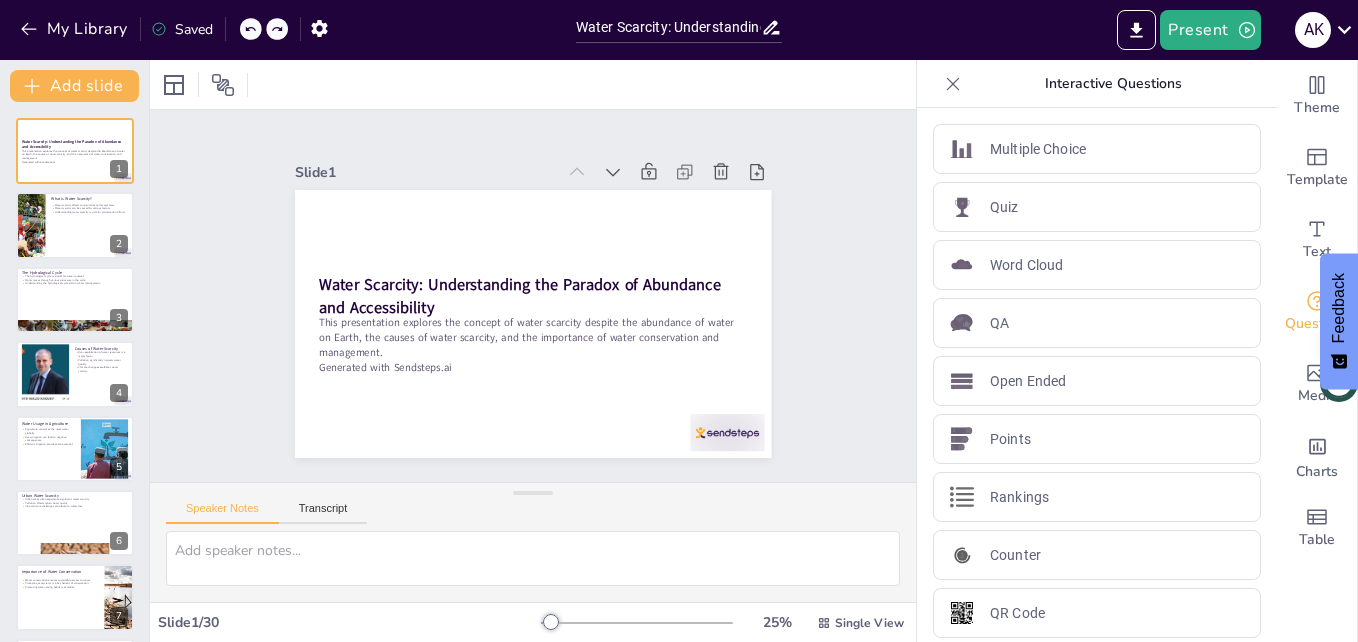checkbox on "true" 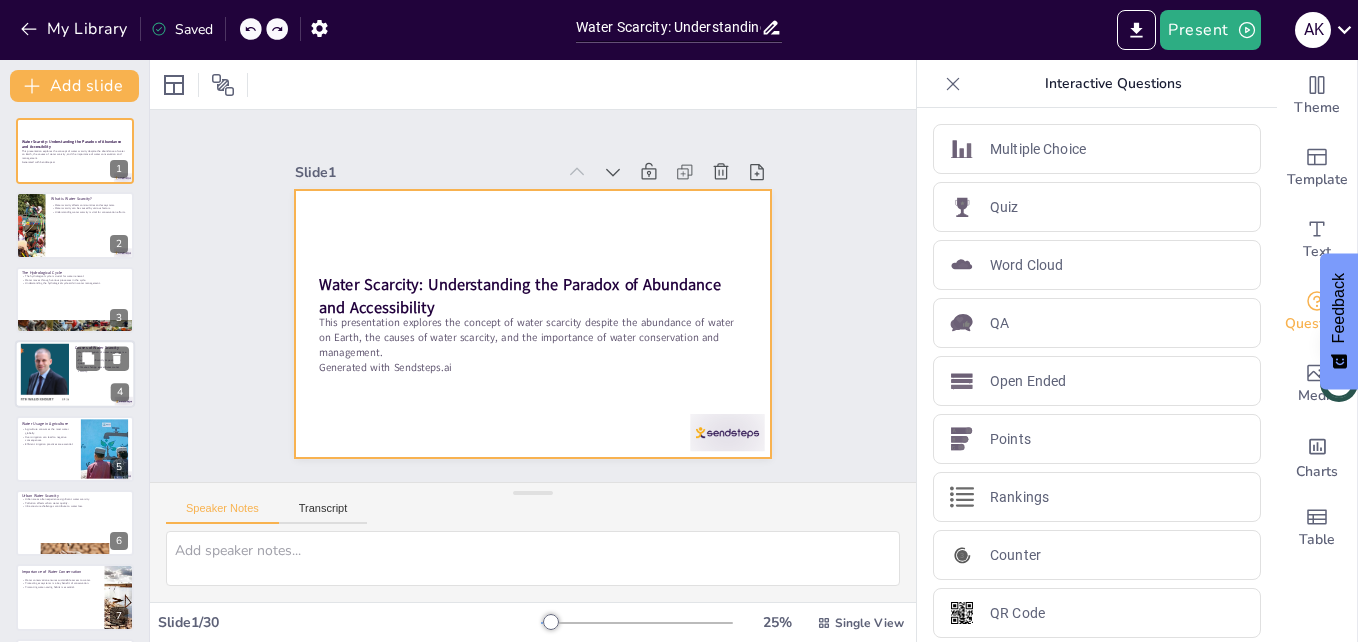 checkbox on "true" 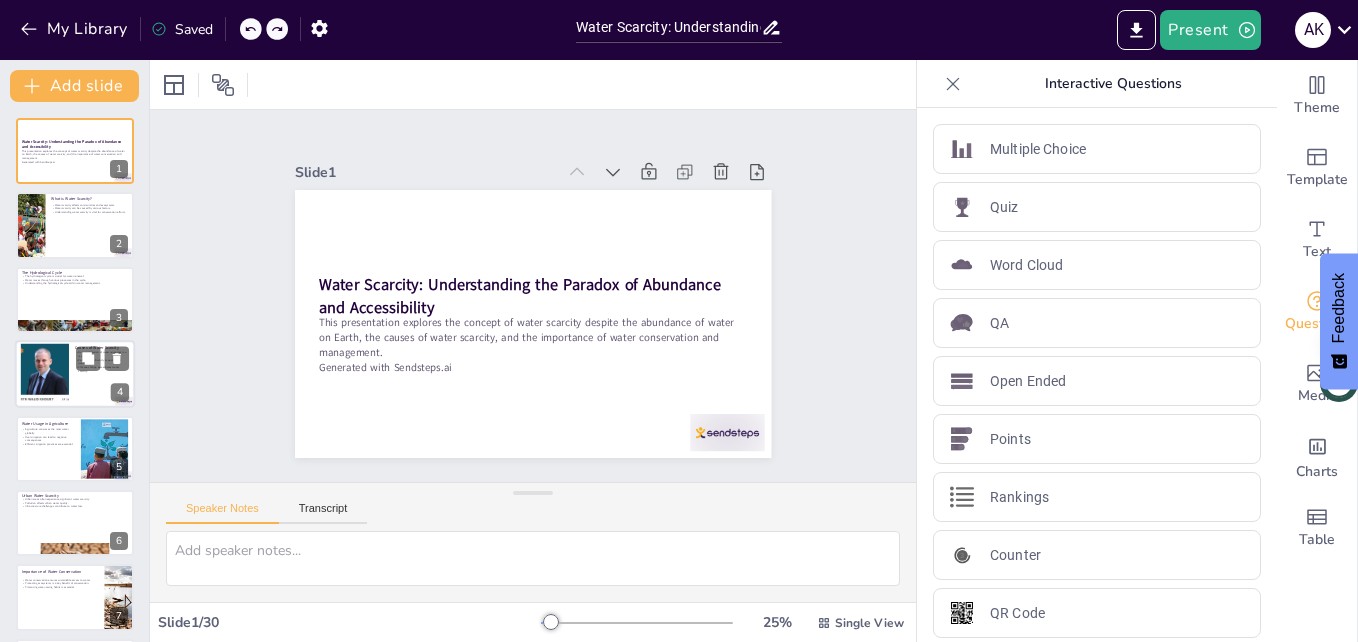 checkbox on "true" 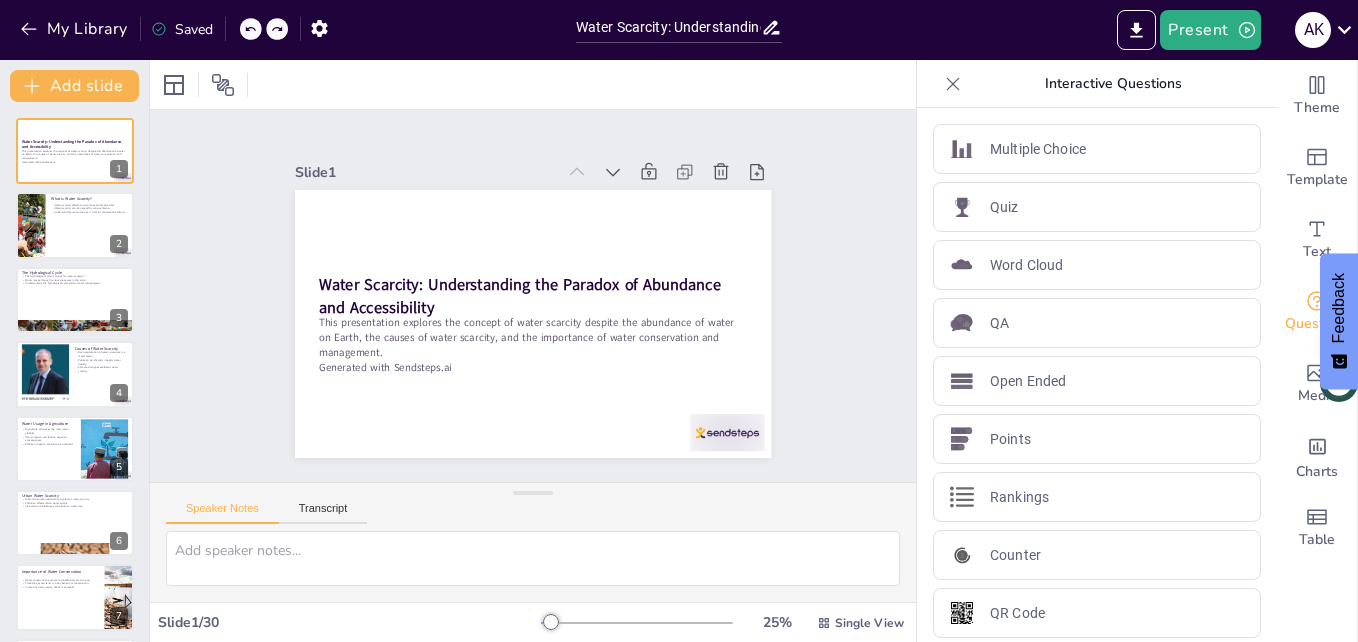 checkbox on "true" 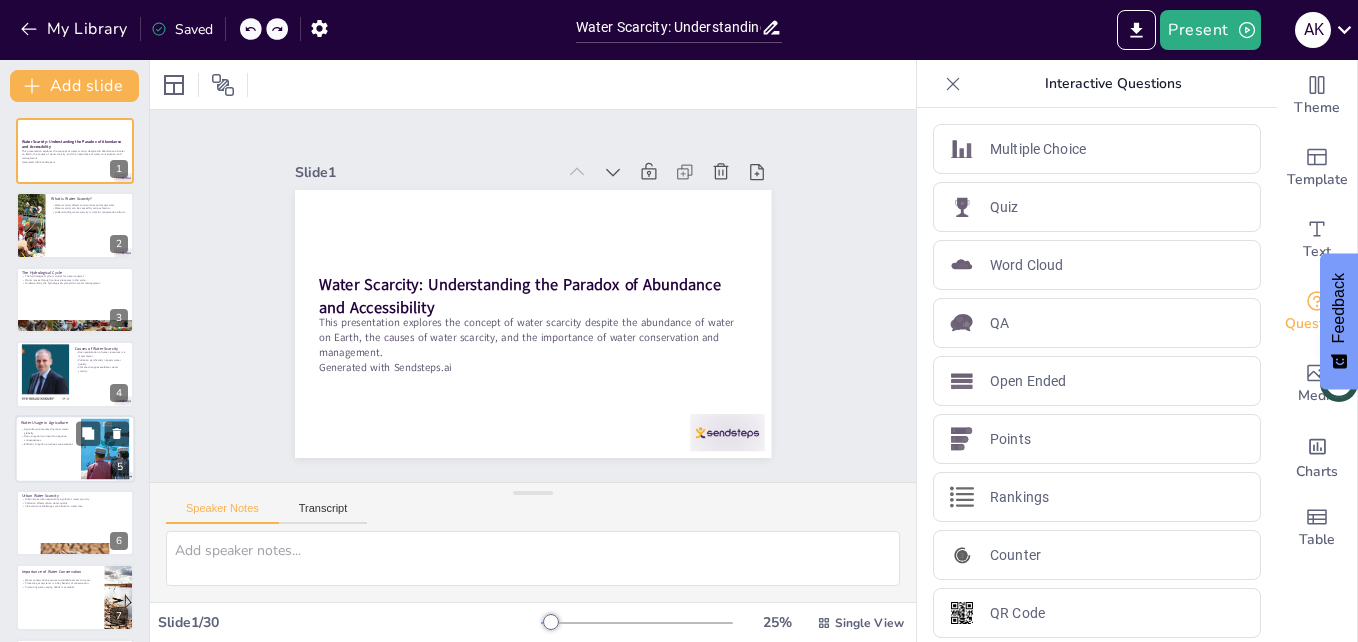 checkbox on "true" 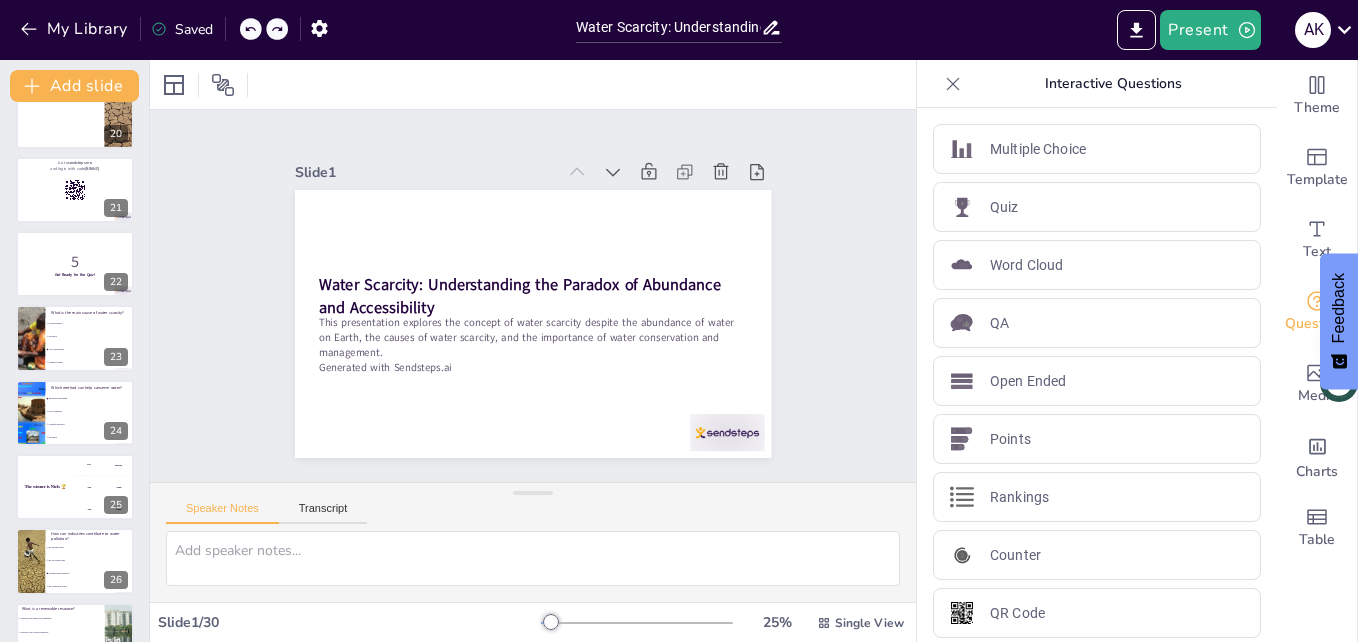 checkbox on "true" 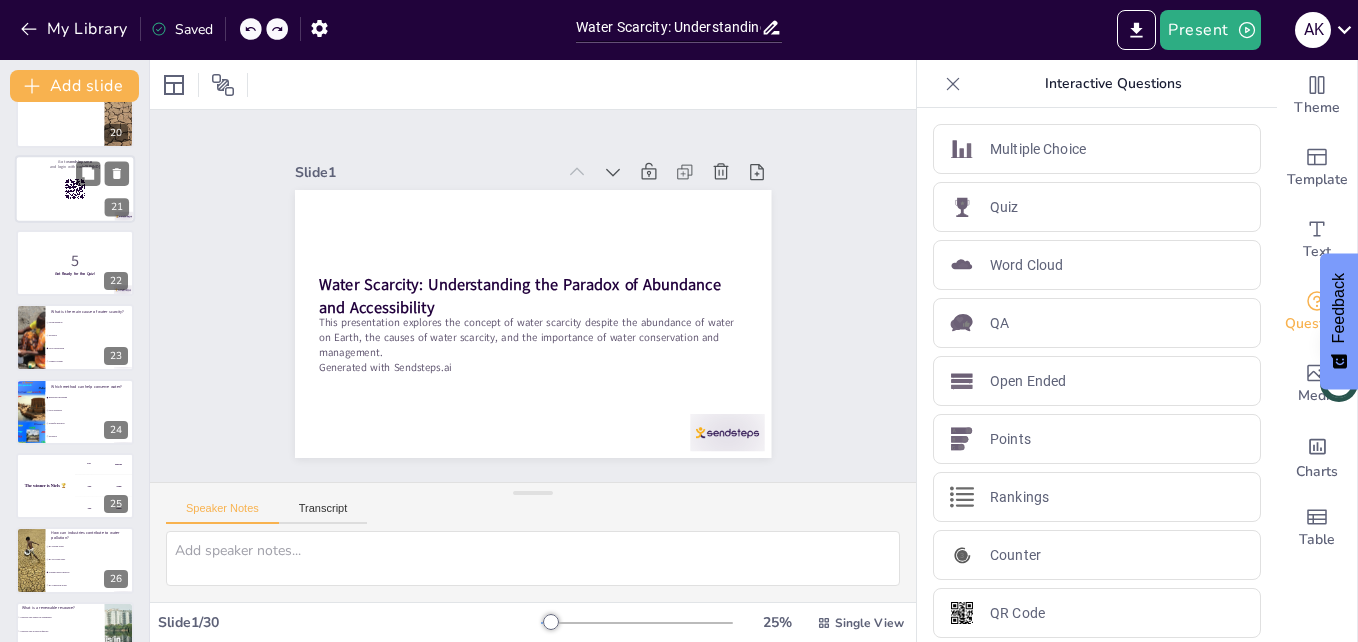 checkbox on "true" 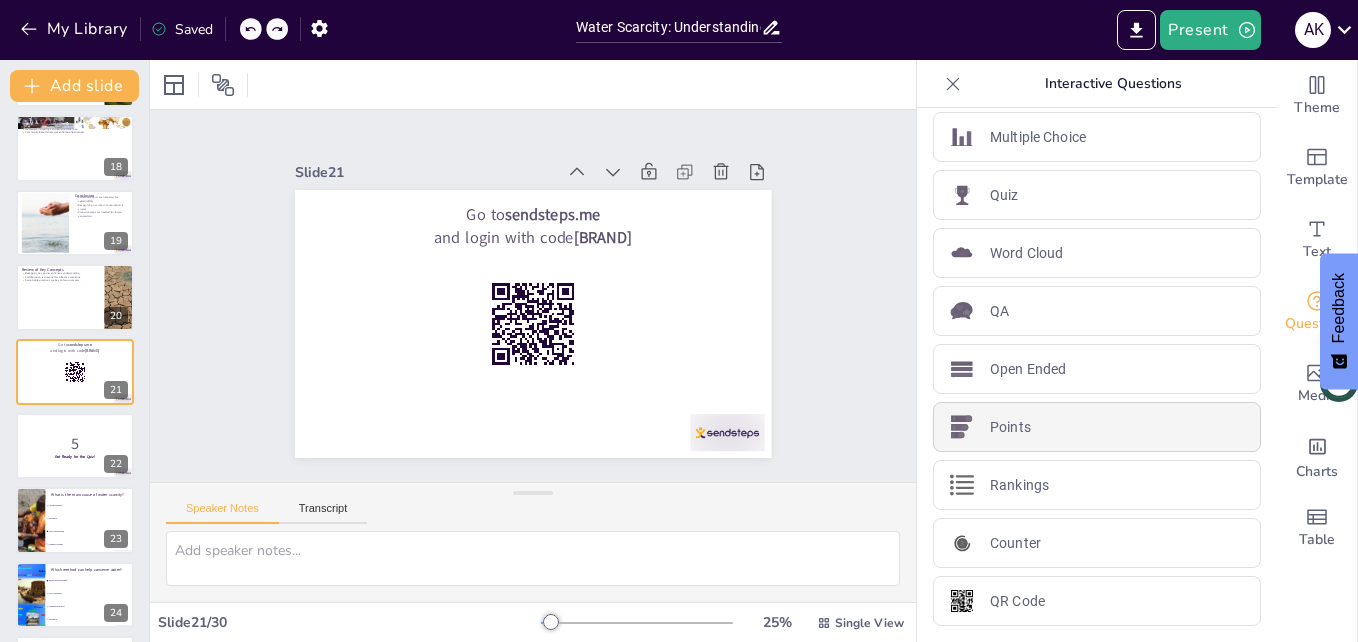 scroll, scrollTop: 0, scrollLeft: 0, axis: both 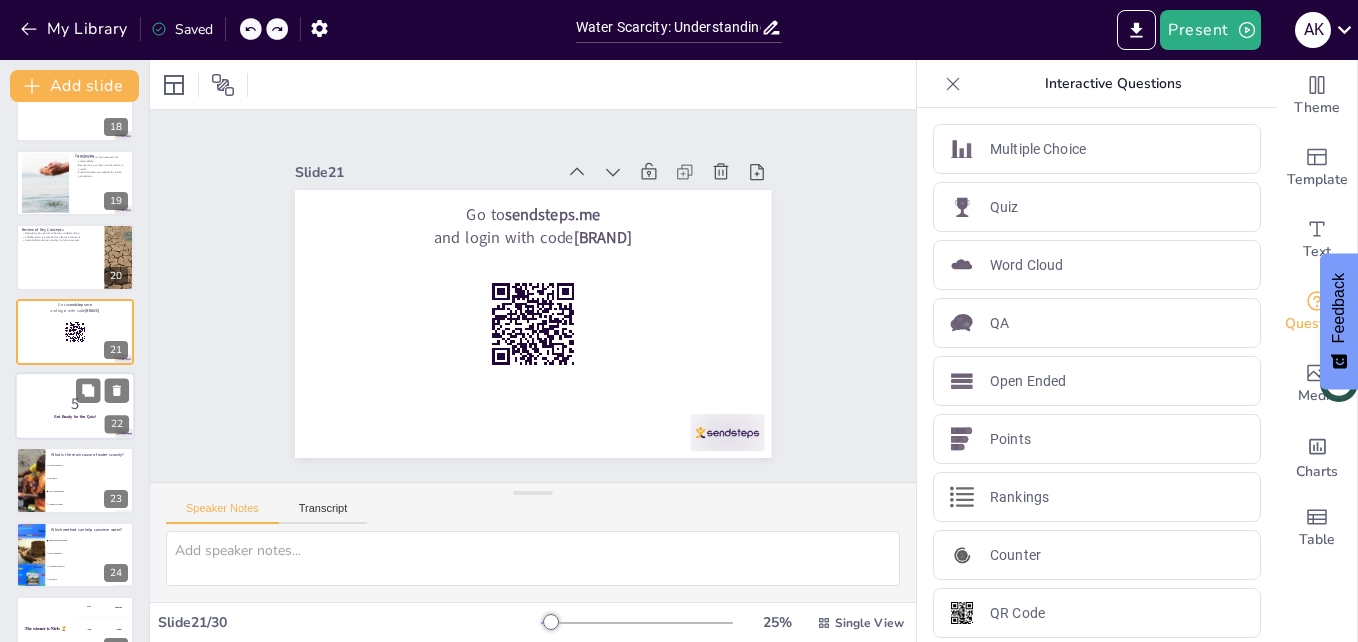 click on "5" at bounding box center [75, 404] 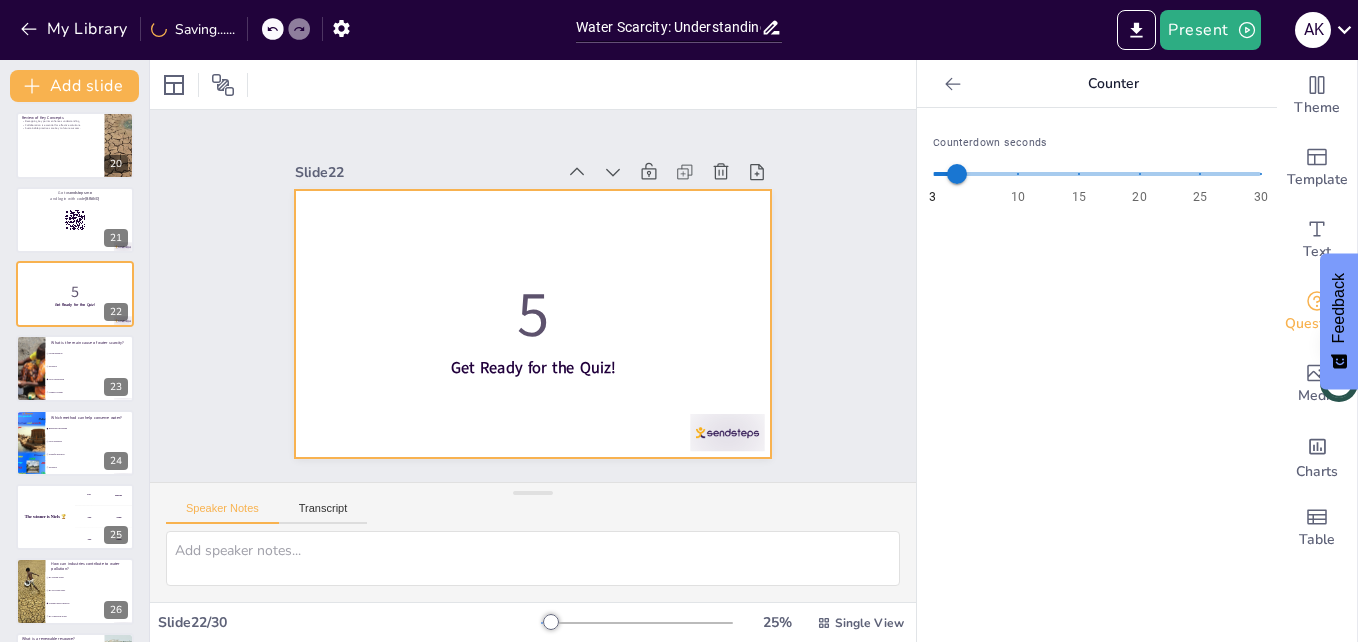 scroll, scrollTop: 1421, scrollLeft: 0, axis: vertical 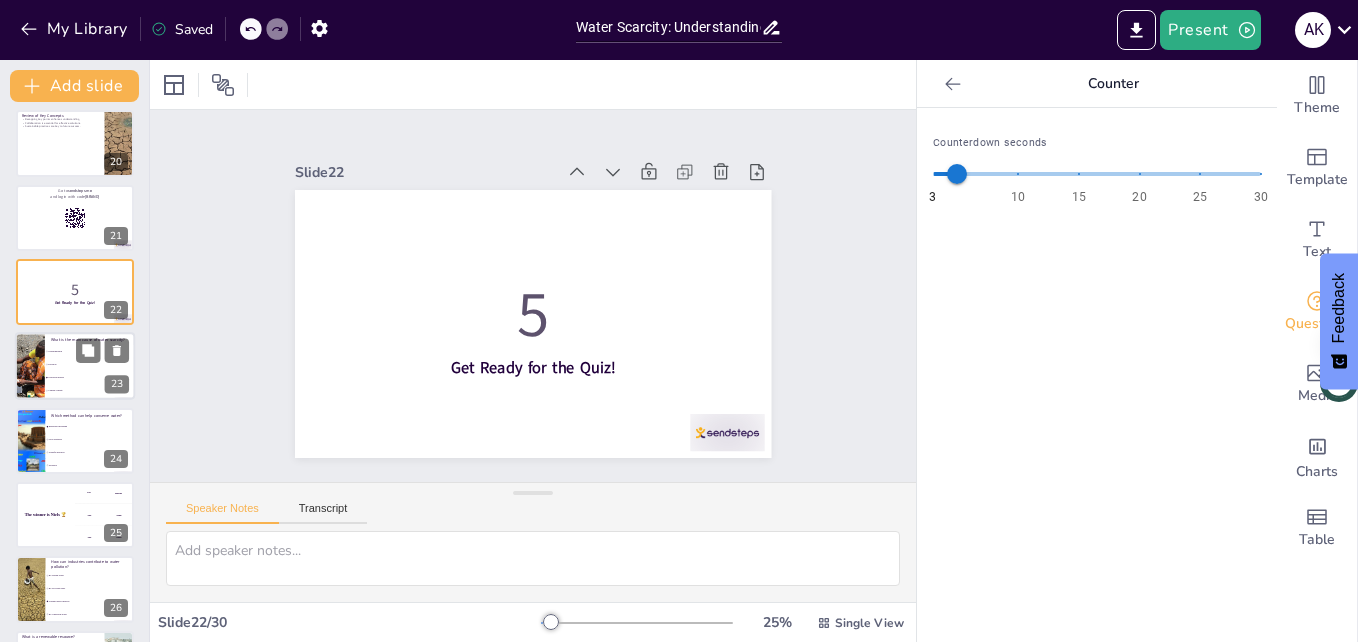 click on "Overpopulation" at bounding box center (90, 352) 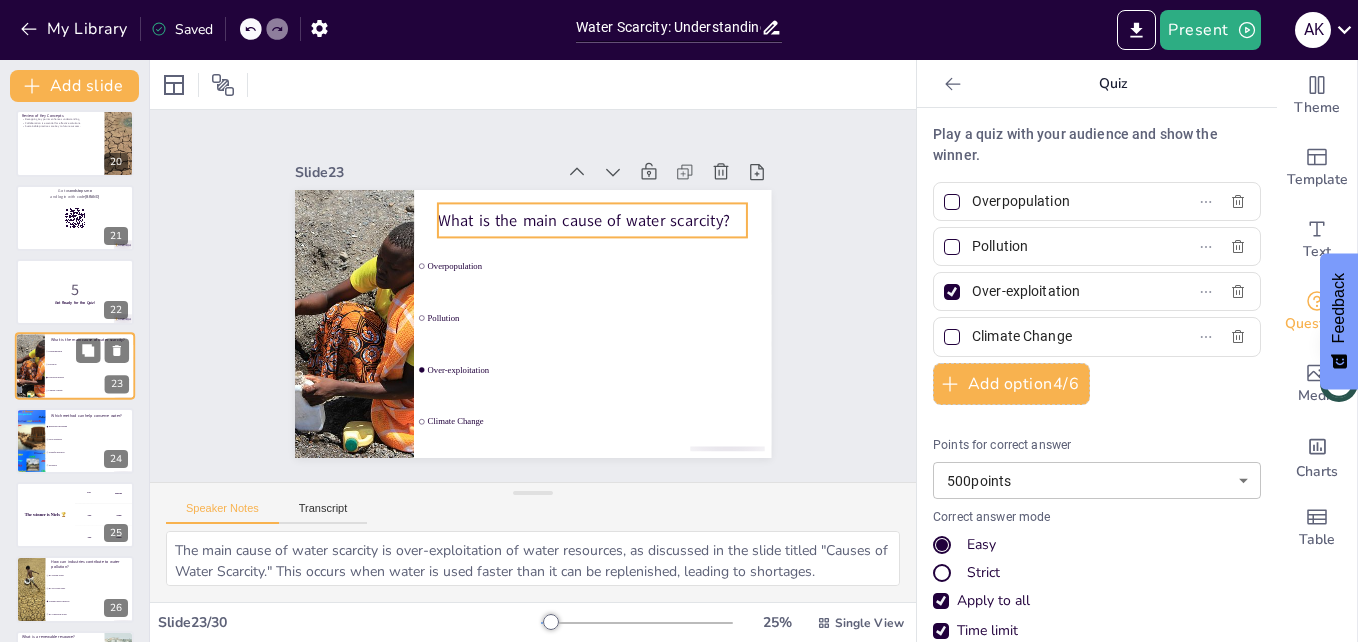 scroll, scrollTop: 1415, scrollLeft: 0, axis: vertical 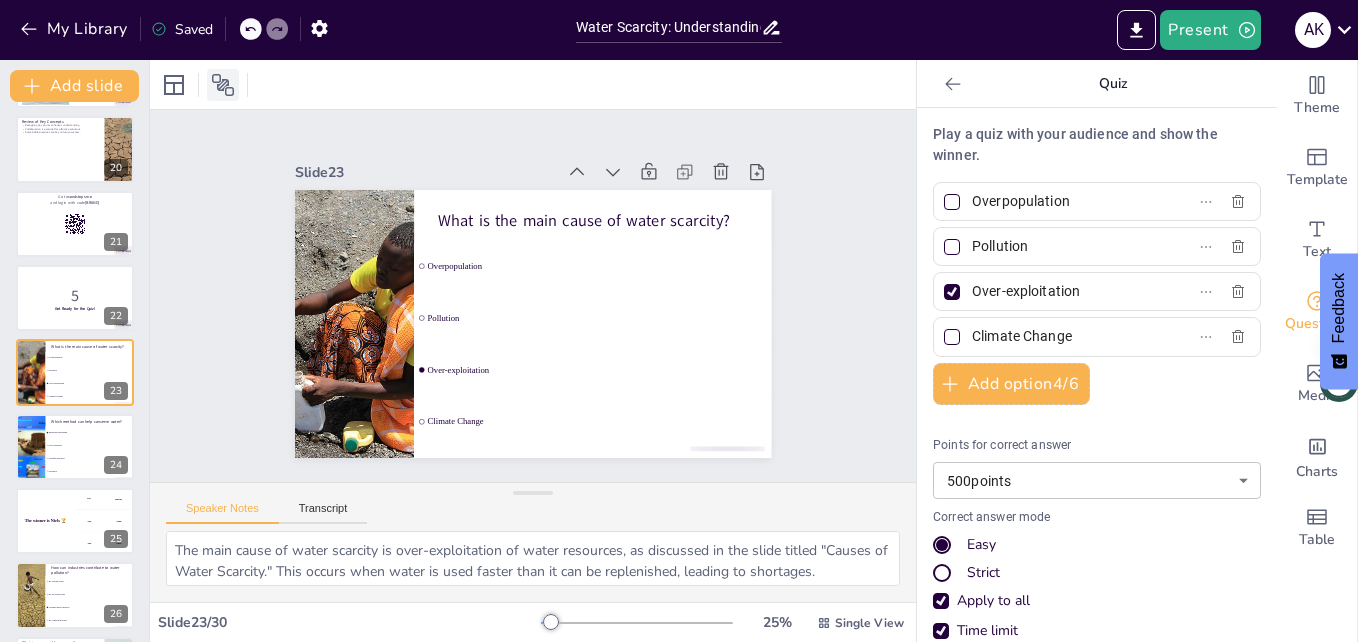 click 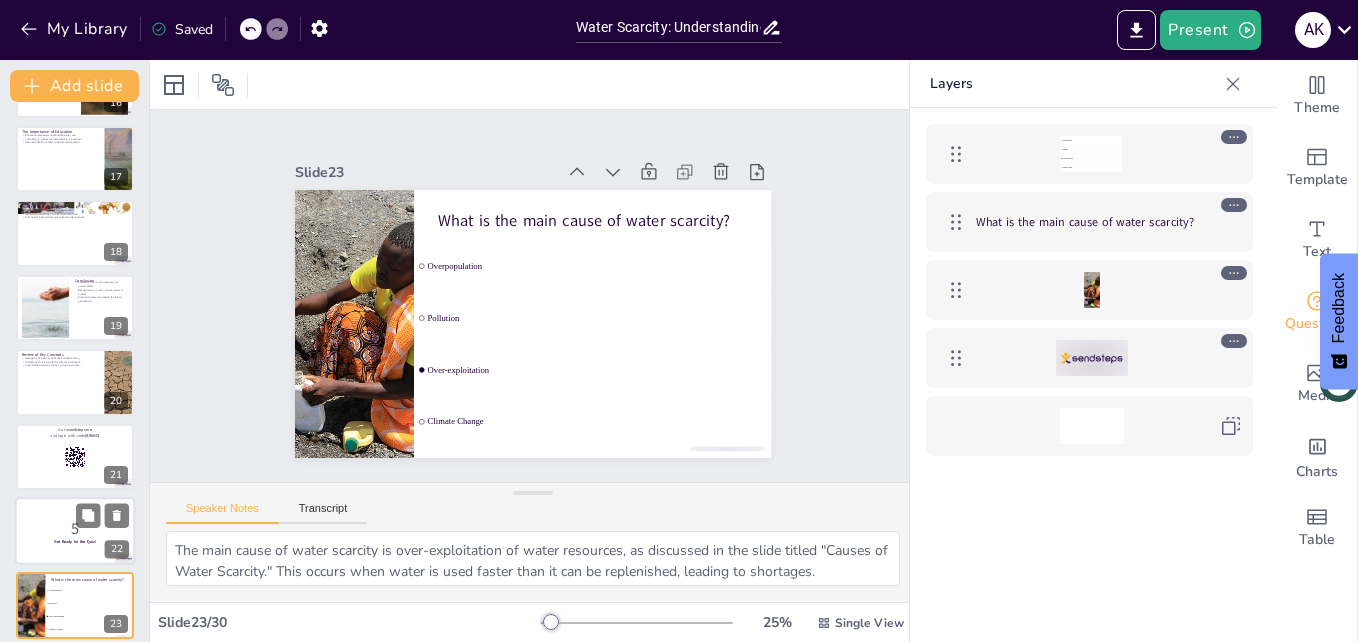 click at bounding box center [75, 531] 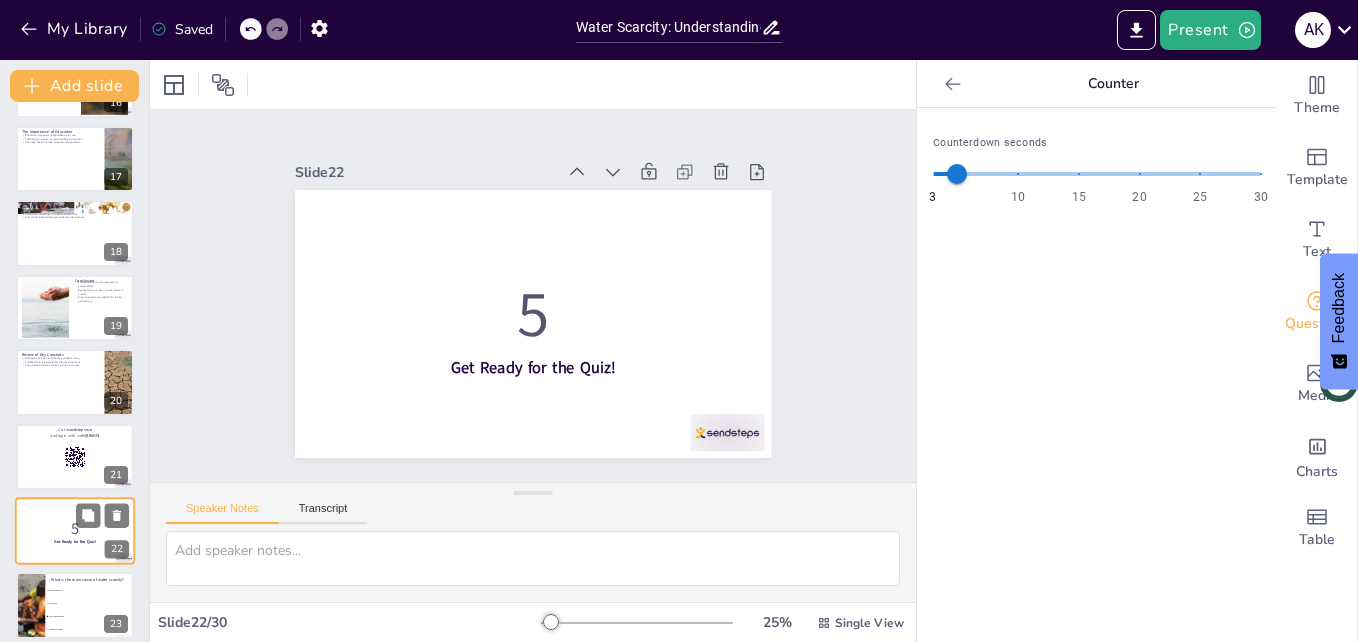 scroll, scrollTop: 1341, scrollLeft: 0, axis: vertical 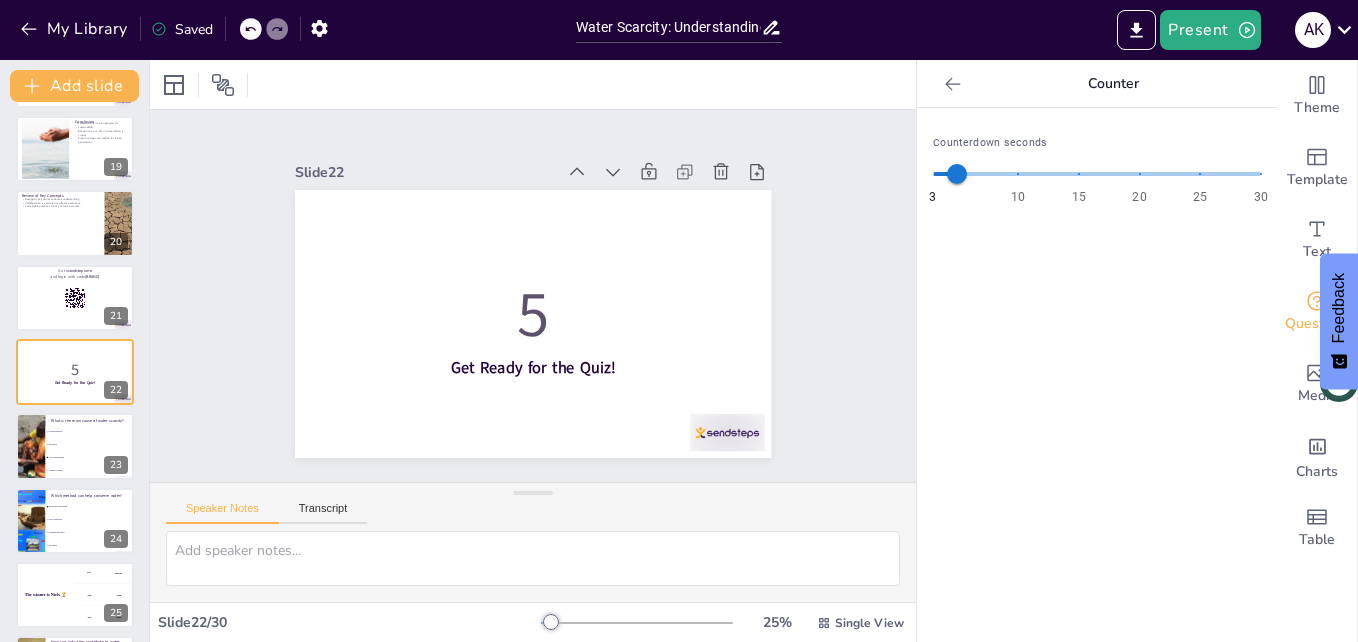 click on "[NUMBERS]" at bounding box center [1097, 174] 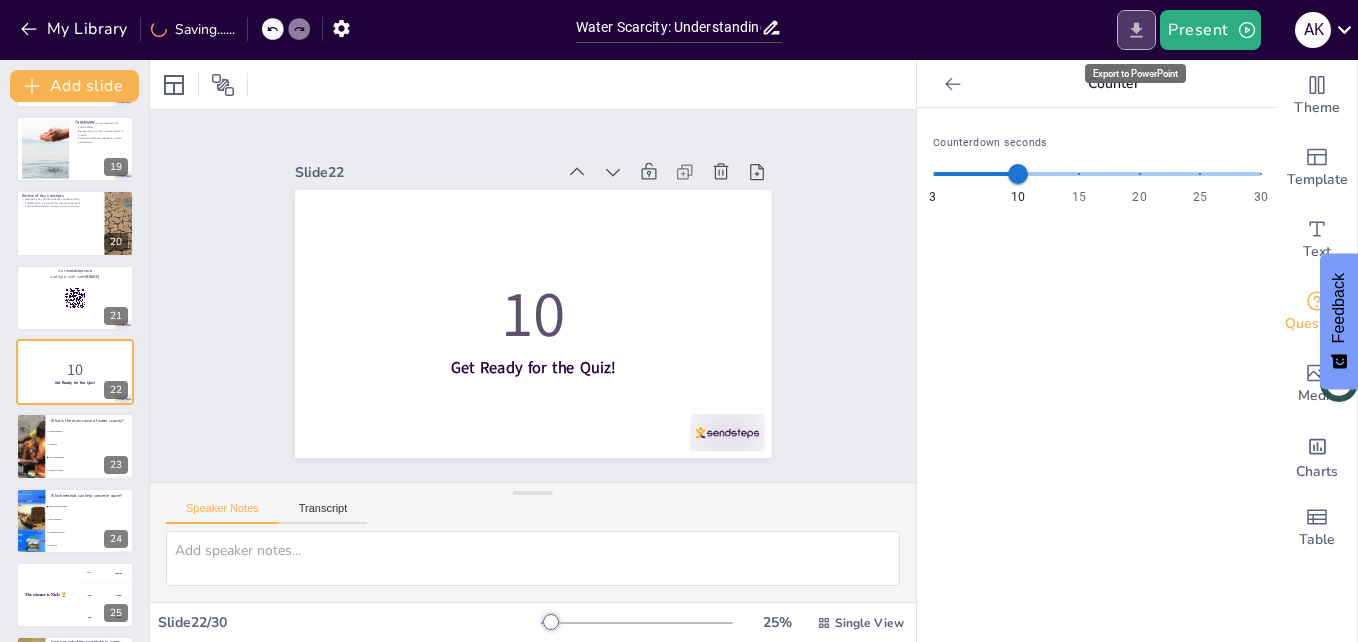 click 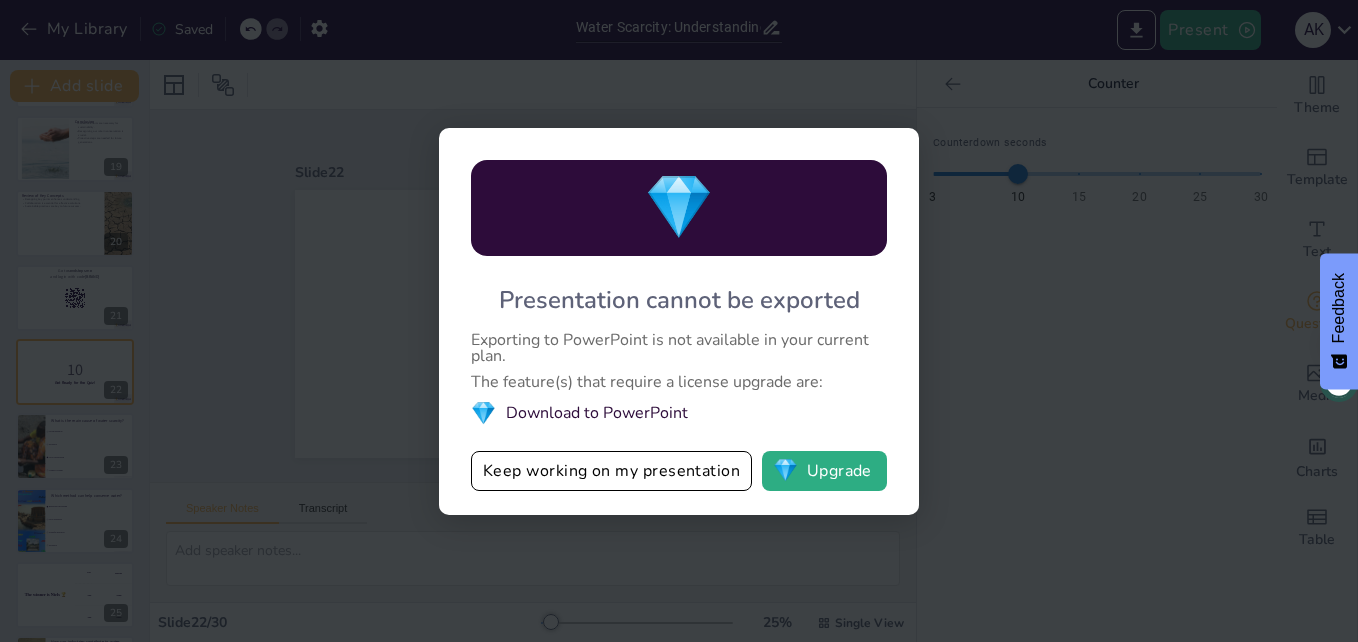 click on "💎 Presentation cannot be exported Exporting to PowerPoint is not available in your current plan. The feature(s) that require a license upgrade are: 💎 Download to PowerPoint Keep working on my presentation 💎 Upgrade" at bounding box center (679, 321) 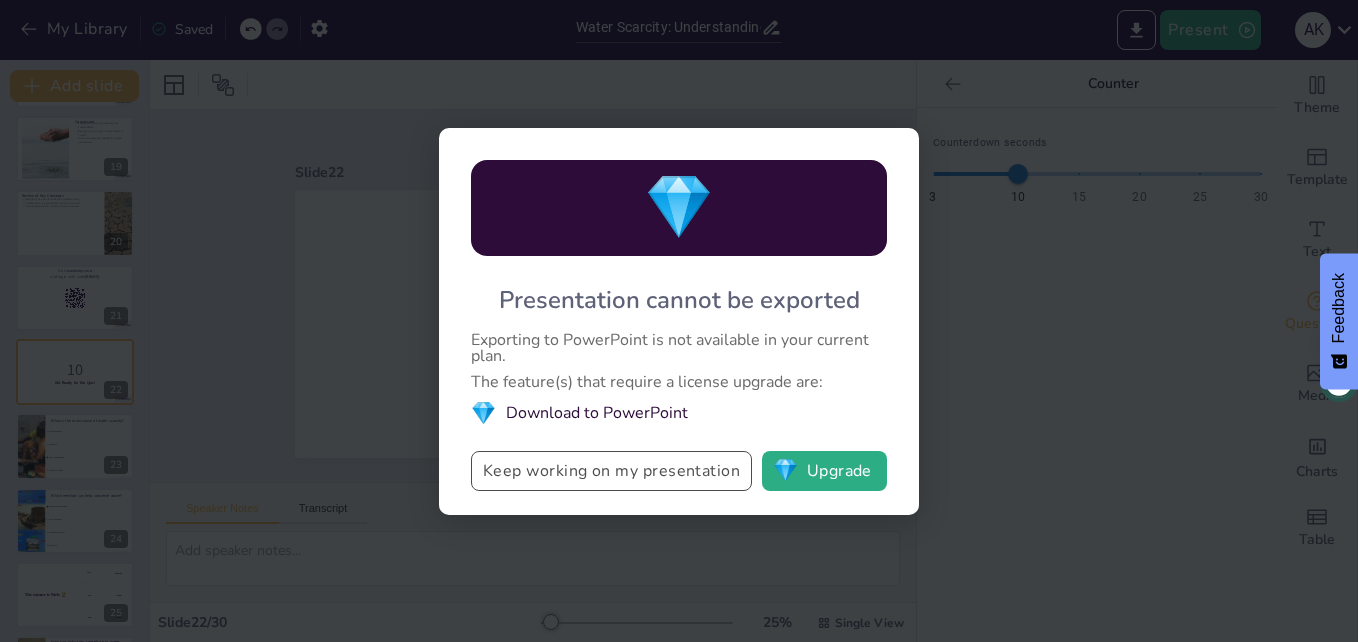 click on "Keep working on my presentation" at bounding box center [611, 471] 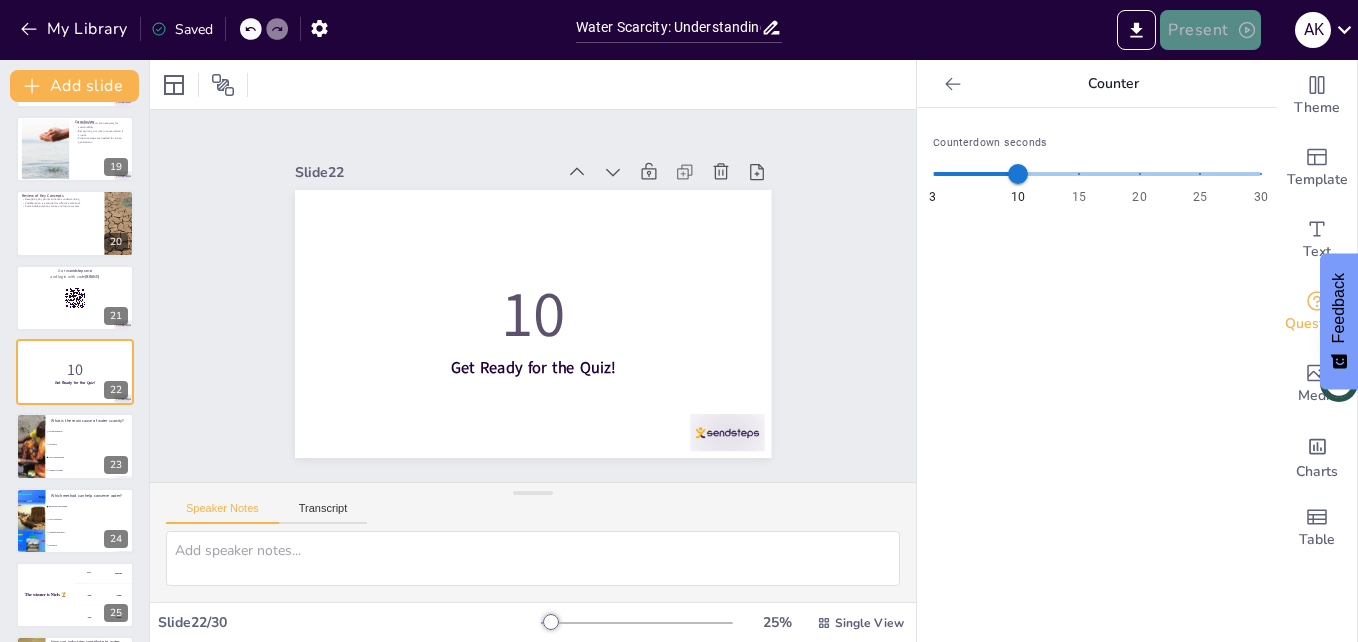 click on "Present" at bounding box center (1210, 30) 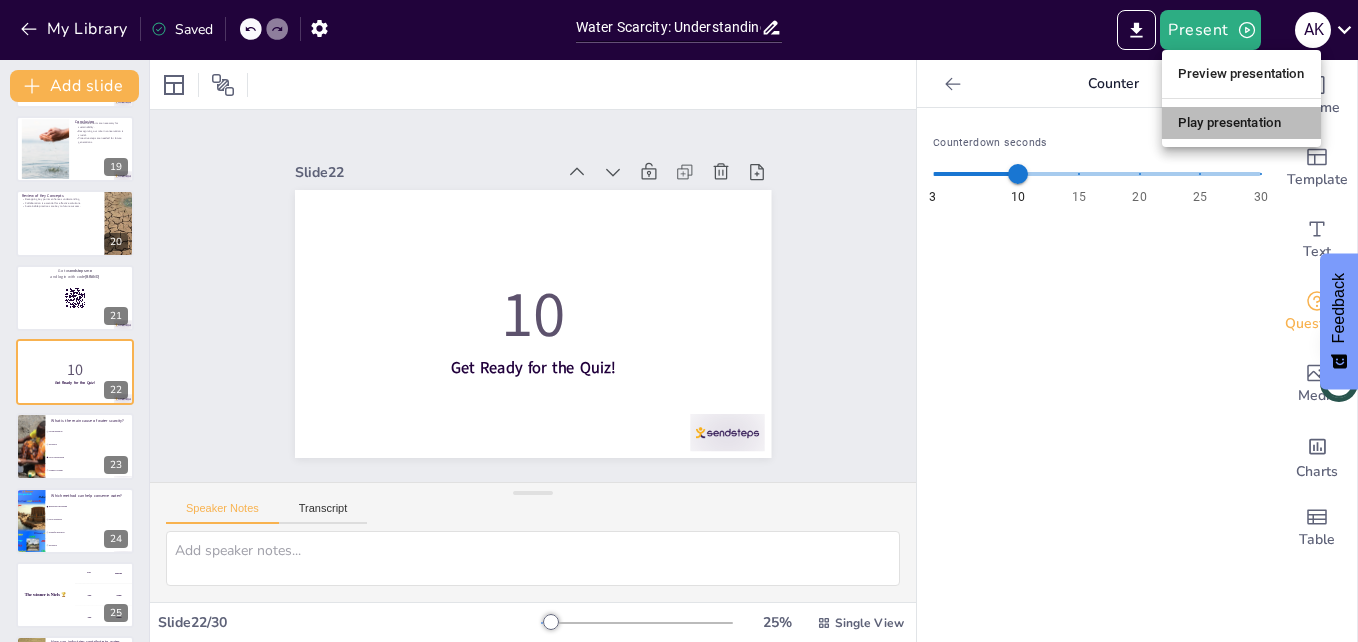 click on "Play presentation" at bounding box center (1241, 123) 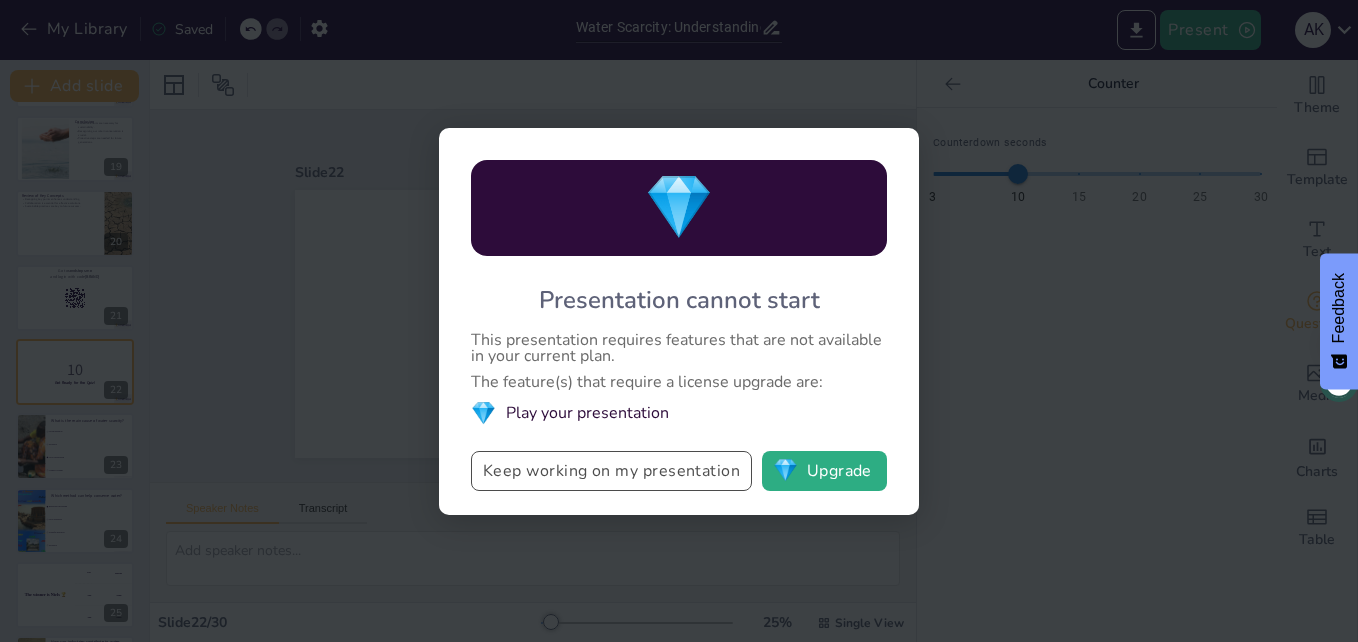 click on "Keep working on my presentation" at bounding box center (611, 471) 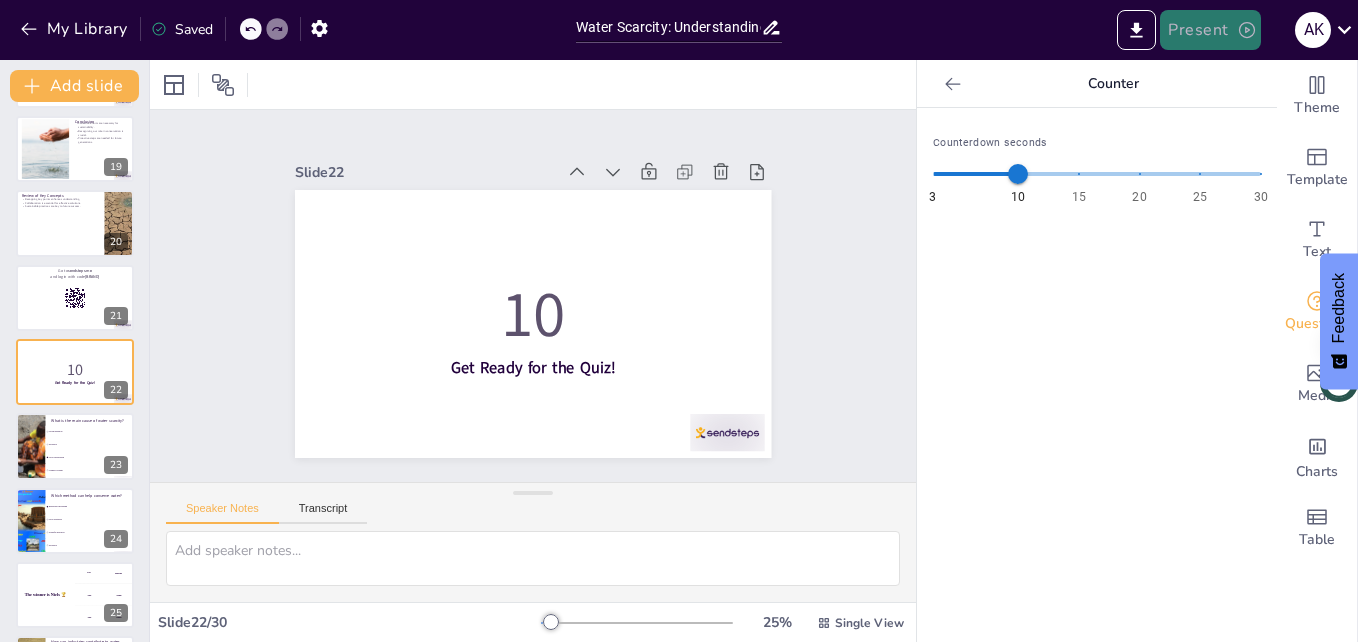 click on "Present" at bounding box center (1210, 30) 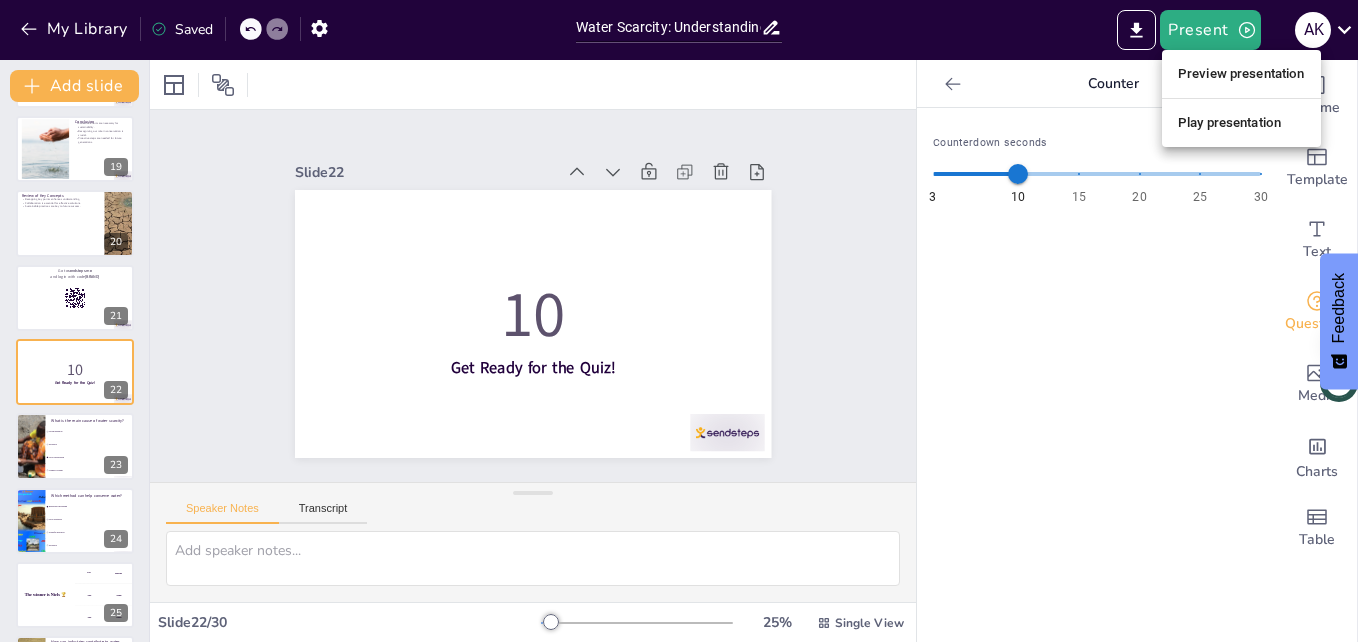 click on "Preview presentation" at bounding box center [1241, 74] 